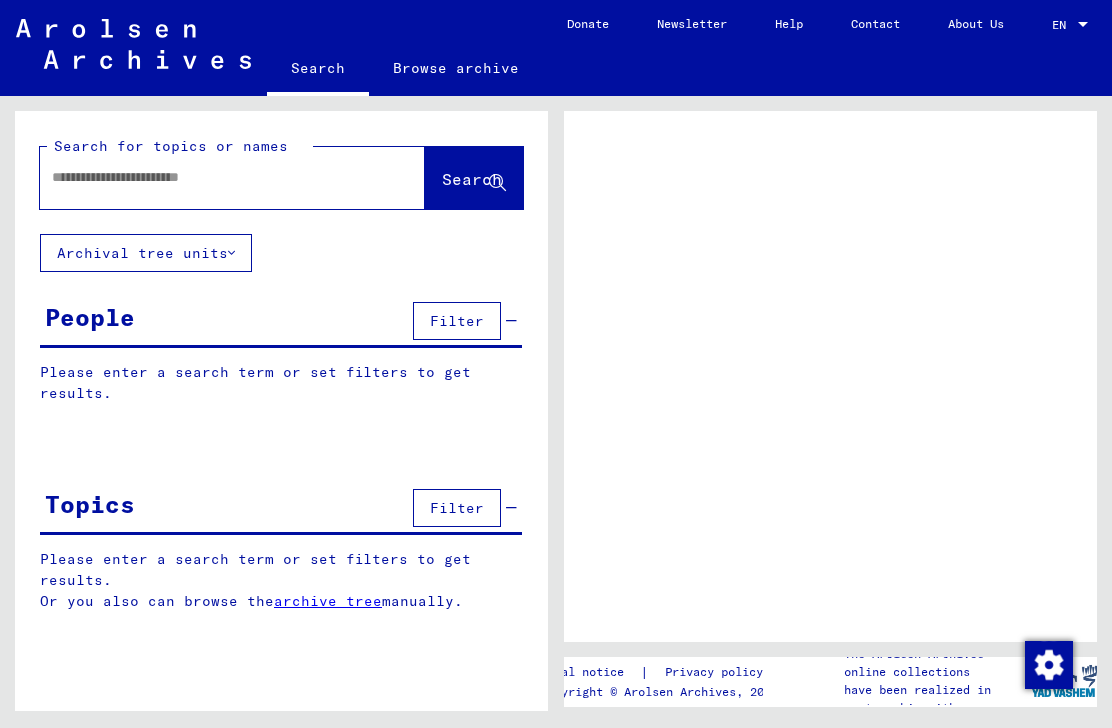 scroll, scrollTop: 0, scrollLeft: 0, axis: both 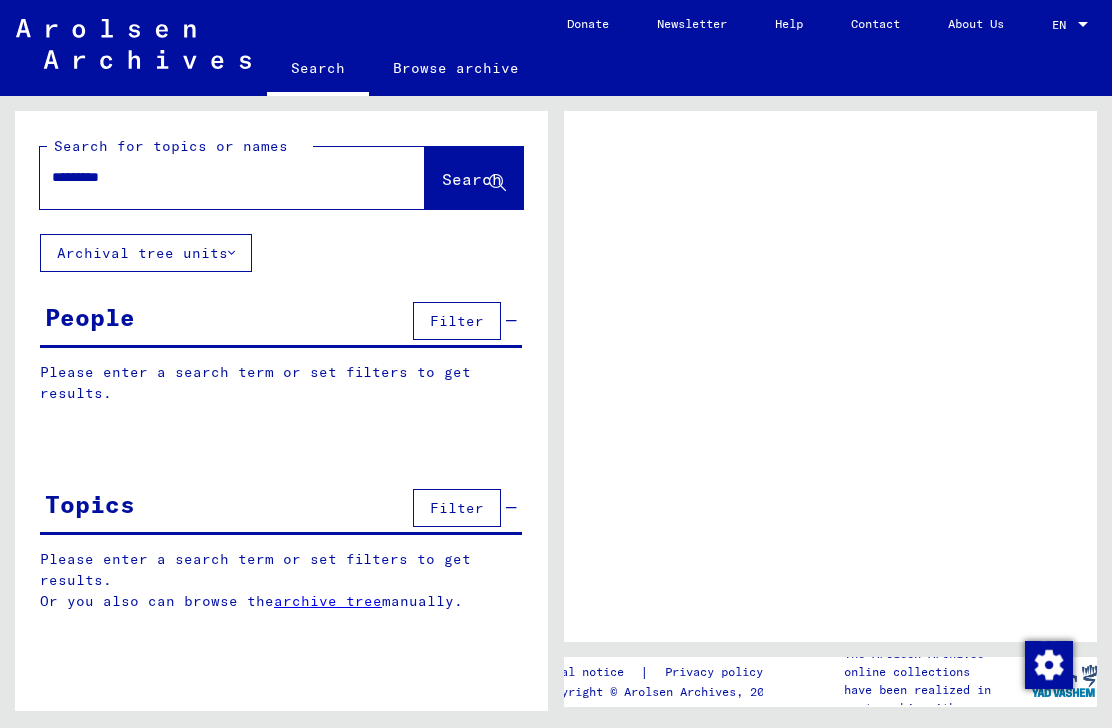 type on "*********" 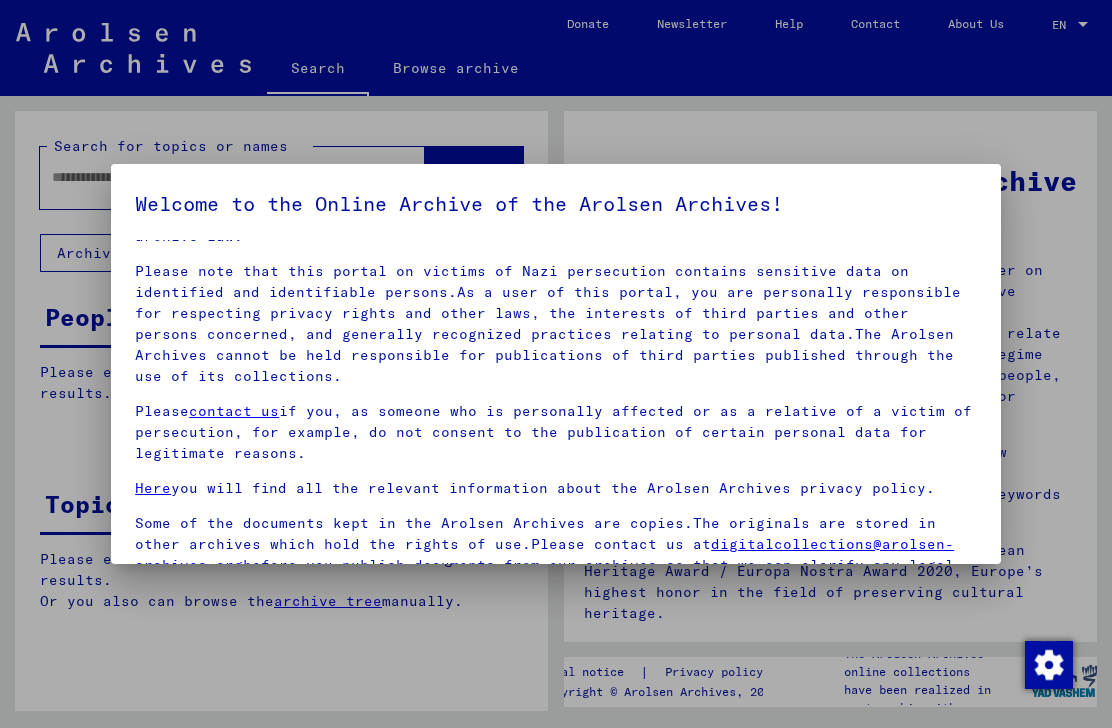 scroll, scrollTop: 69, scrollLeft: 0, axis: vertical 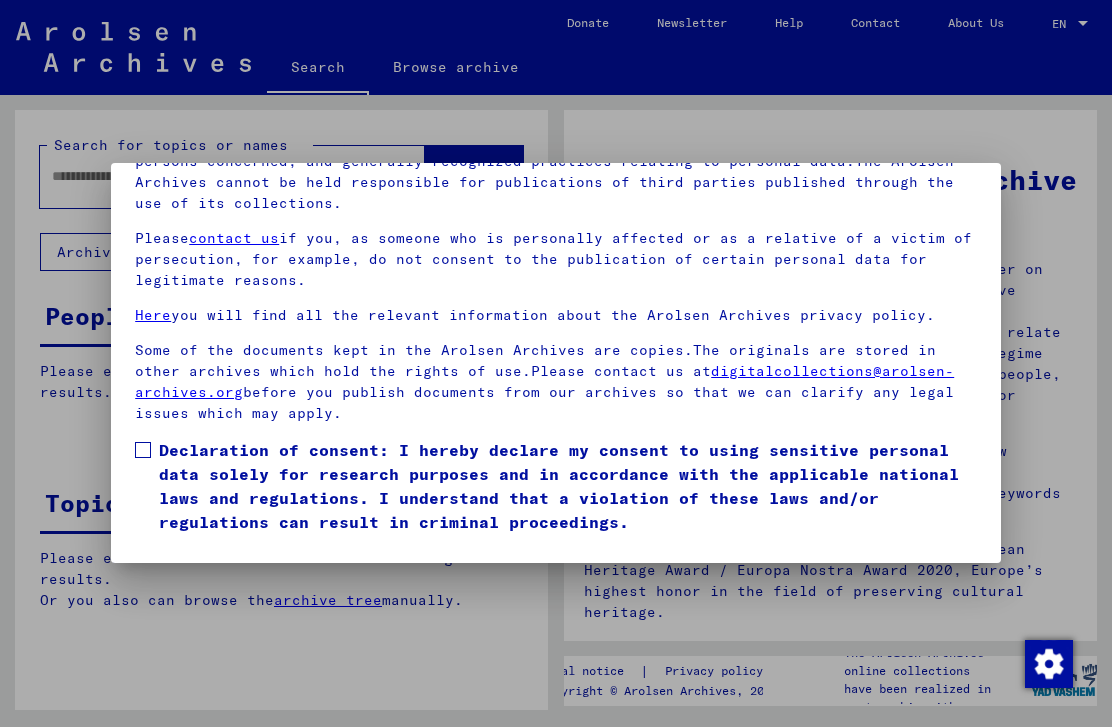 click at bounding box center (143, 451) 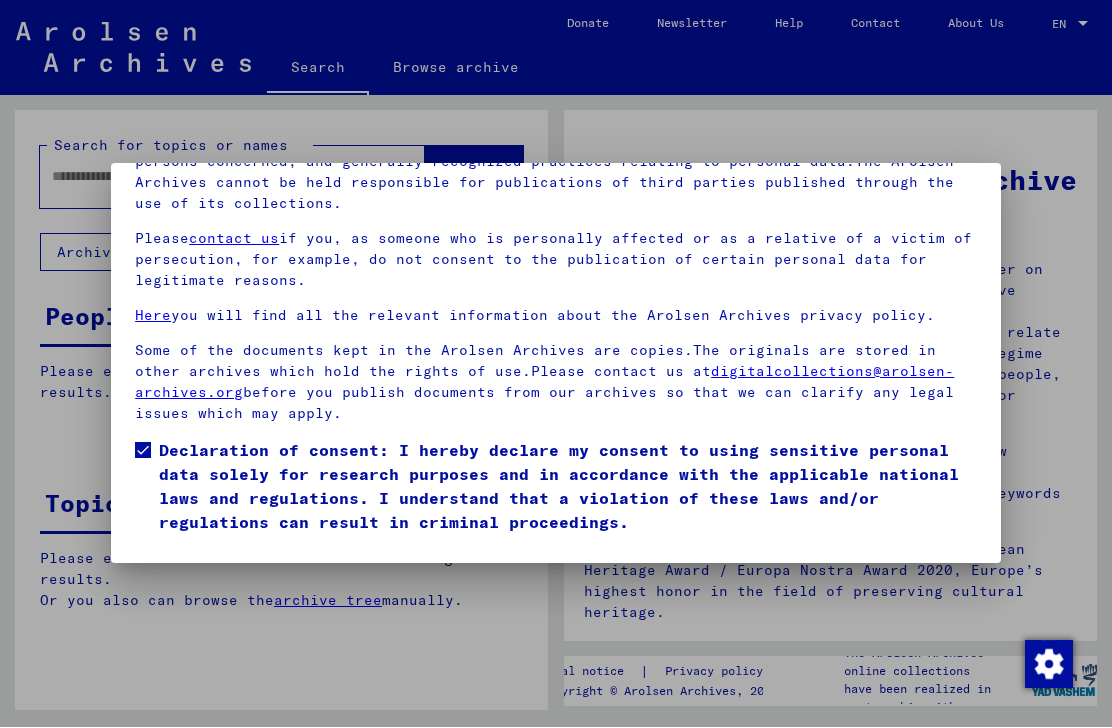 click on "I agree" at bounding box center [183, 564] 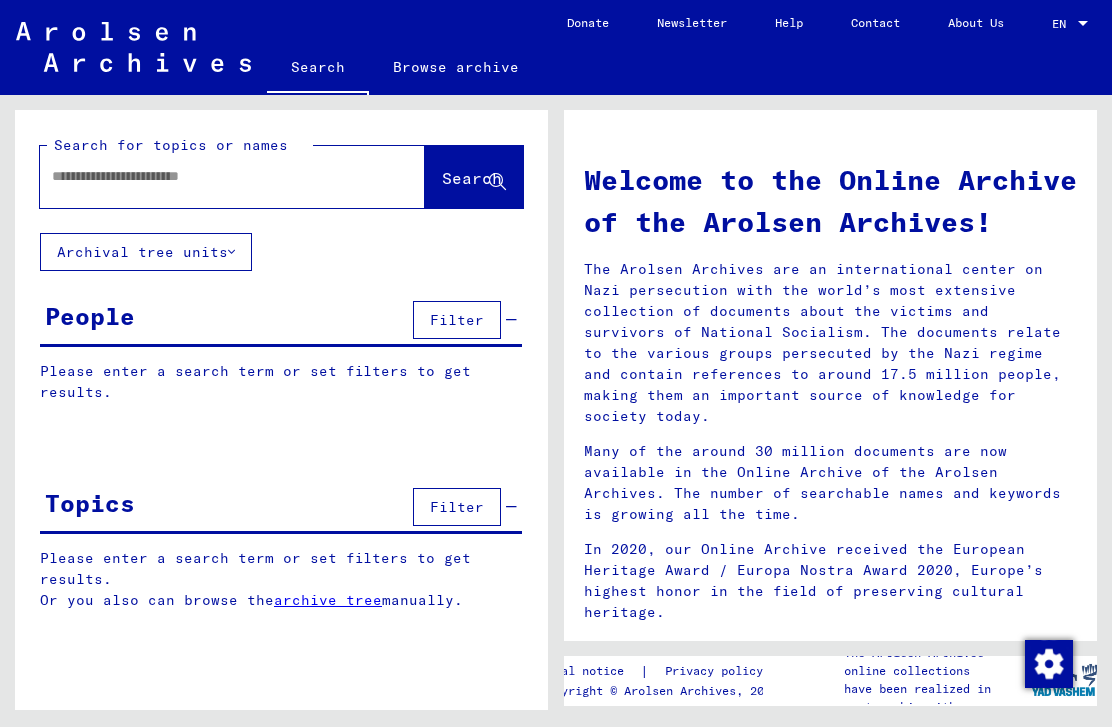 click on "Topics" at bounding box center (90, 504) 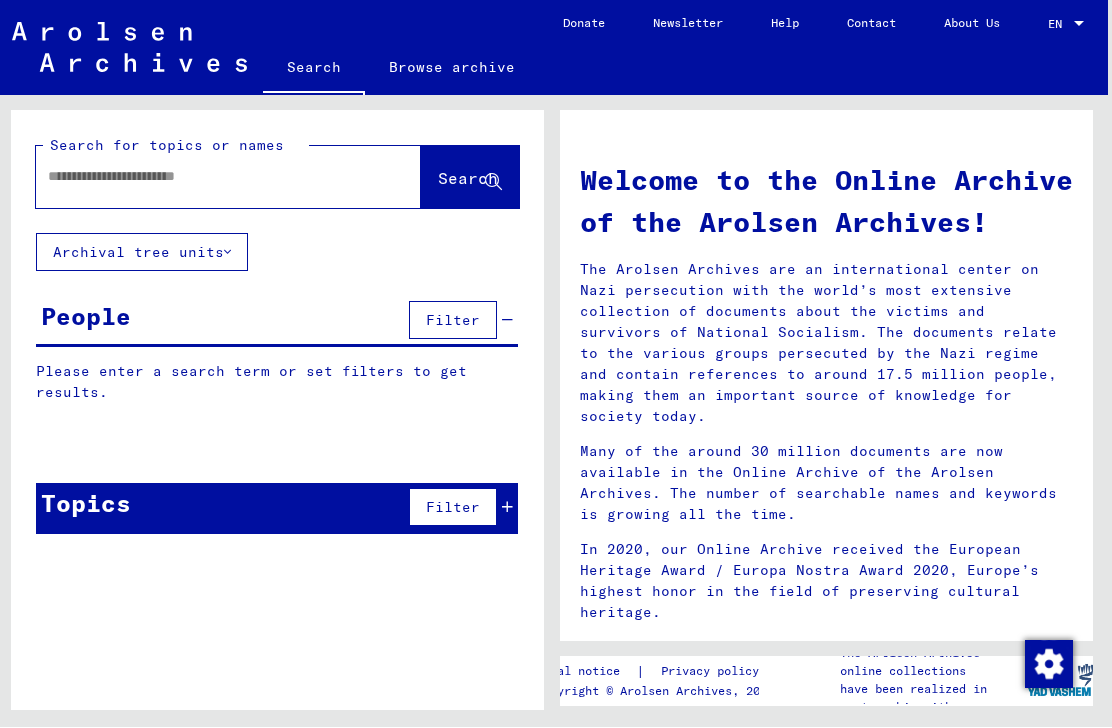 scroll, scrollTop: 0, scrollLeft: 13, axis: horizontal 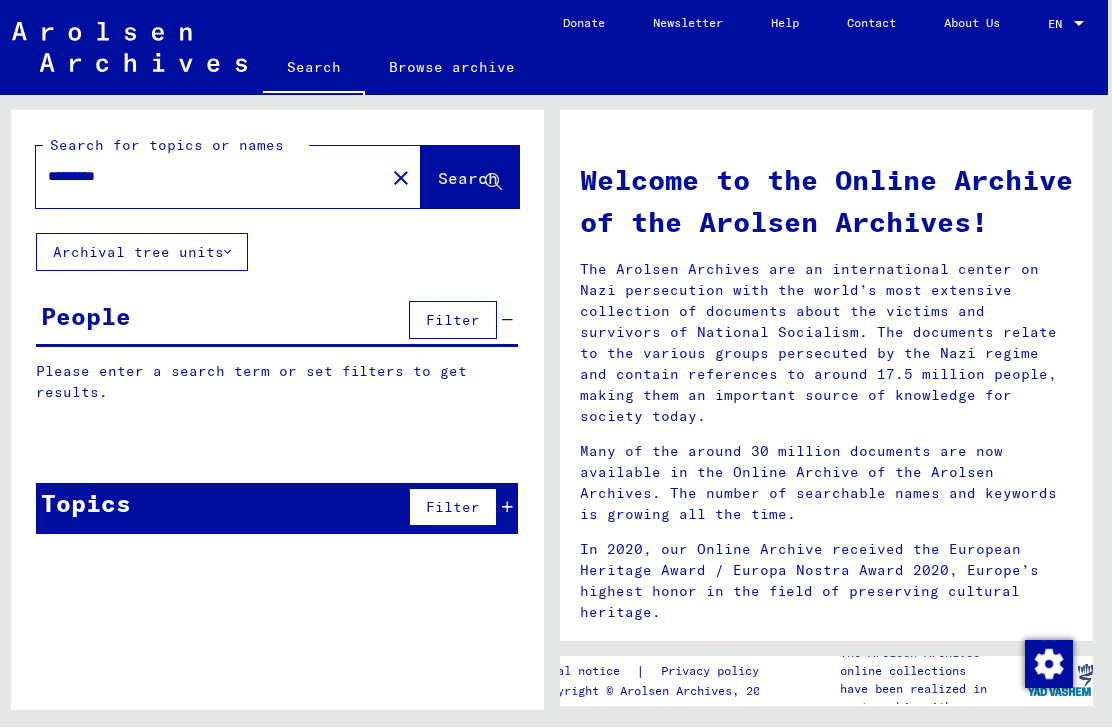 type on "*********" 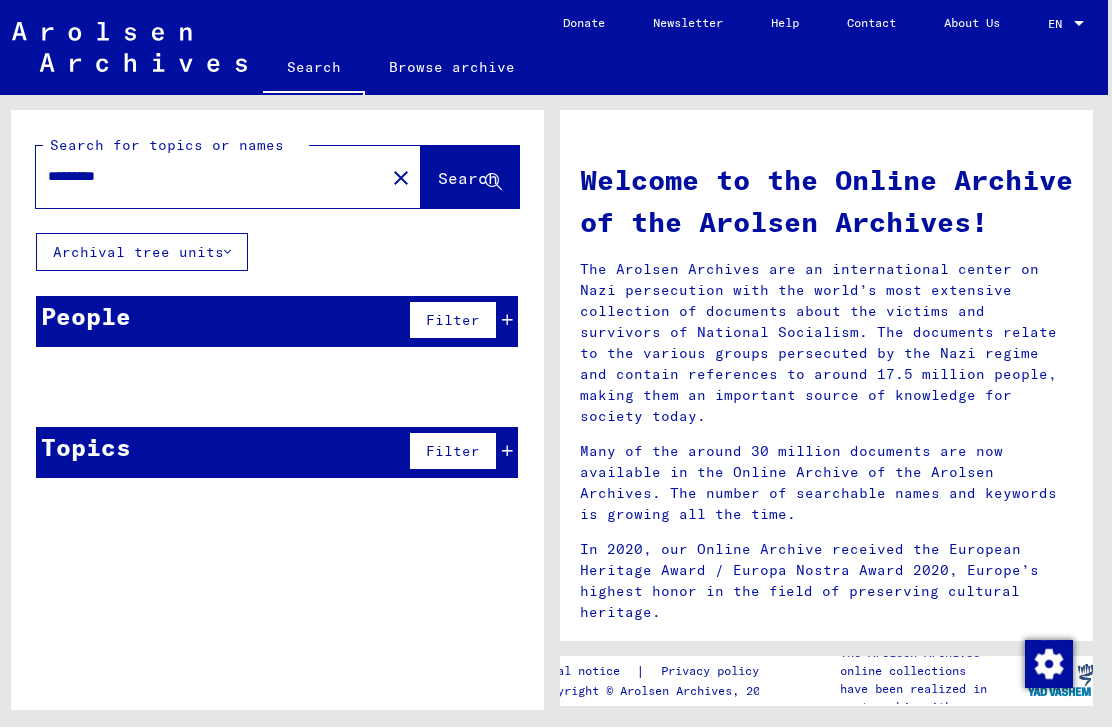 click on "Search" 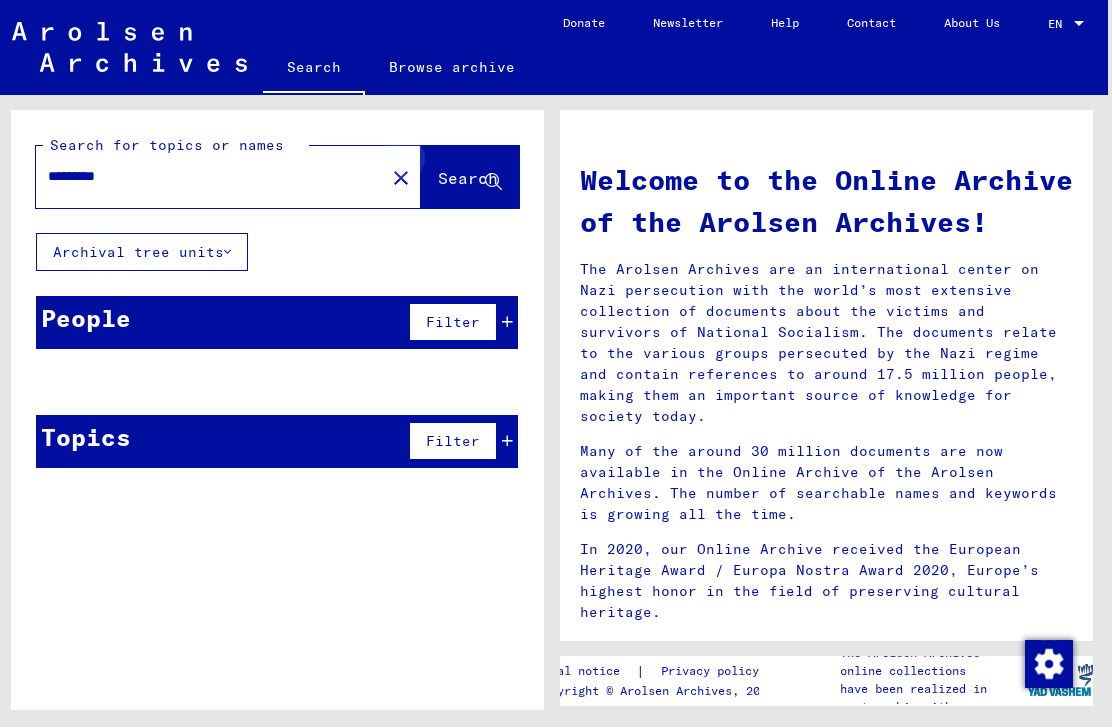 click 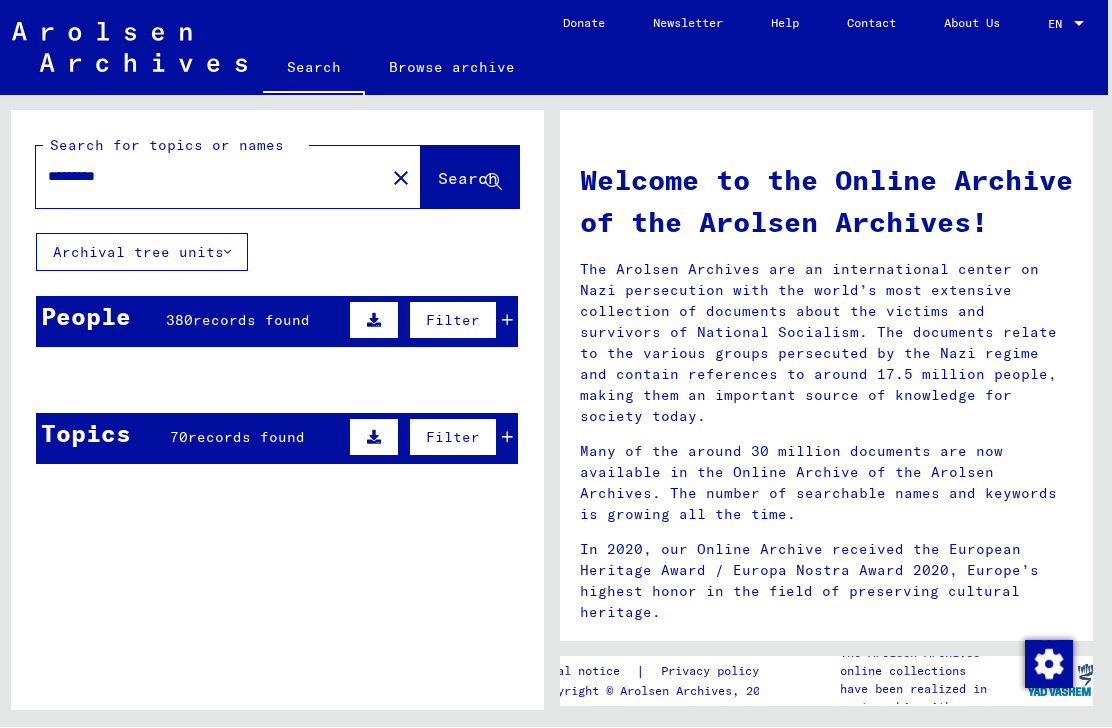click on "records found" at bounding box center [251, 321] 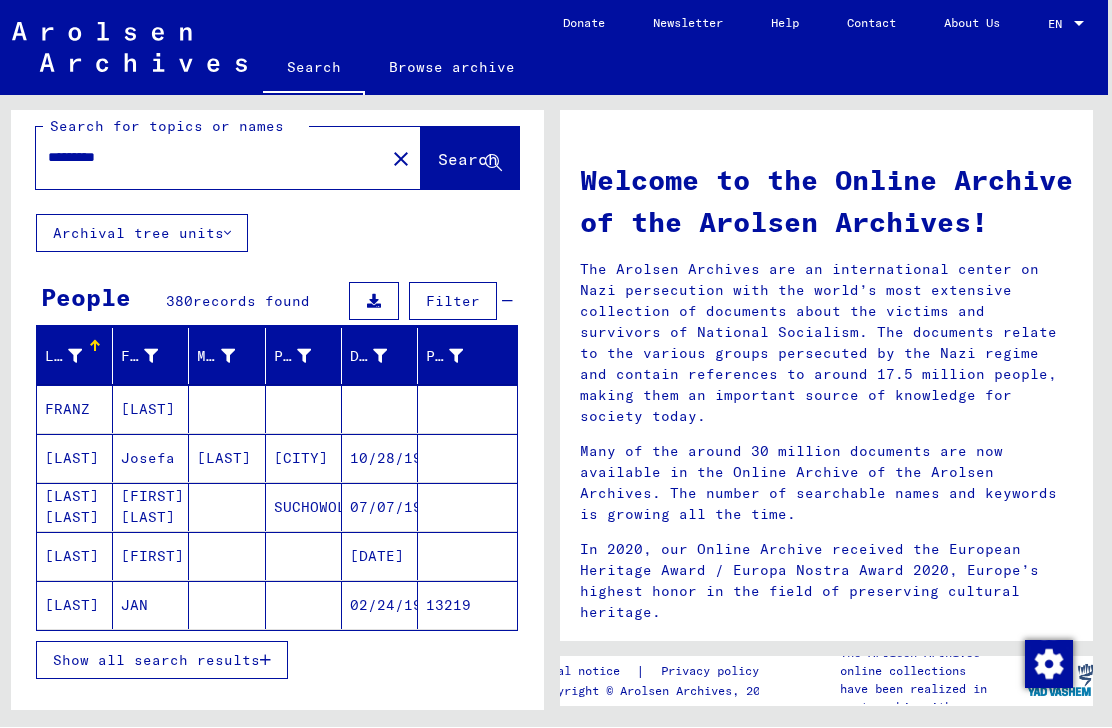 scroll, scrollTop: 13, scrollLeft: 0, axis: vertical 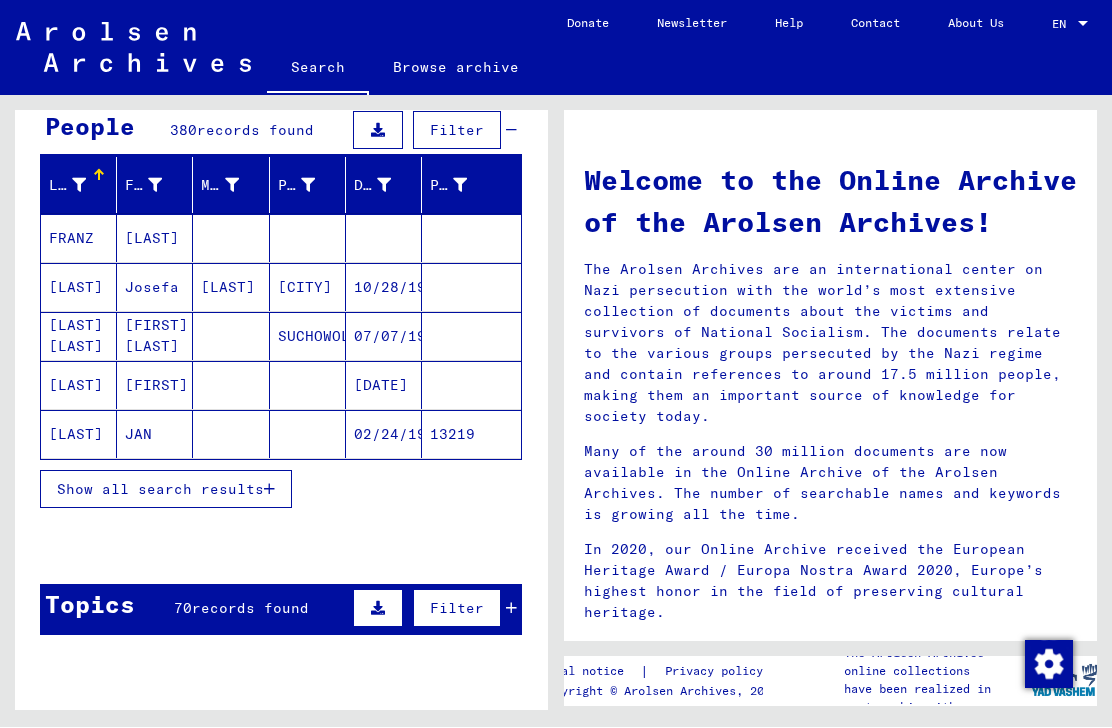 click at bounding box center [269, 490] 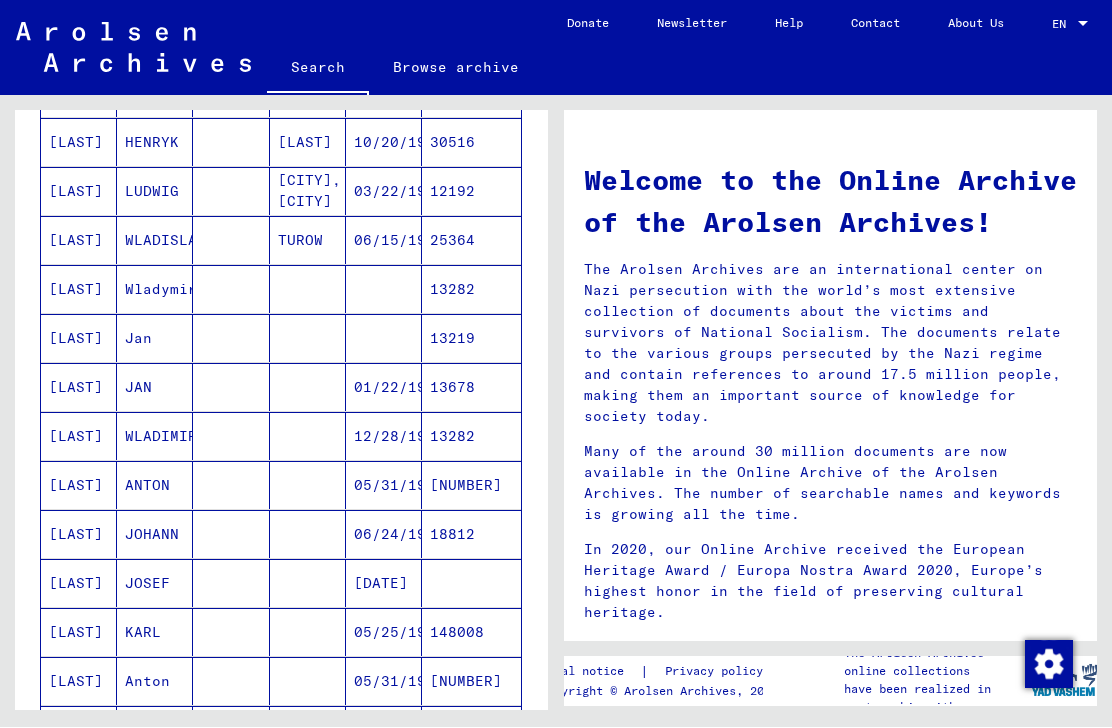 scroll, scrollTop: 884, scrollLeft: 0, axis: vertical 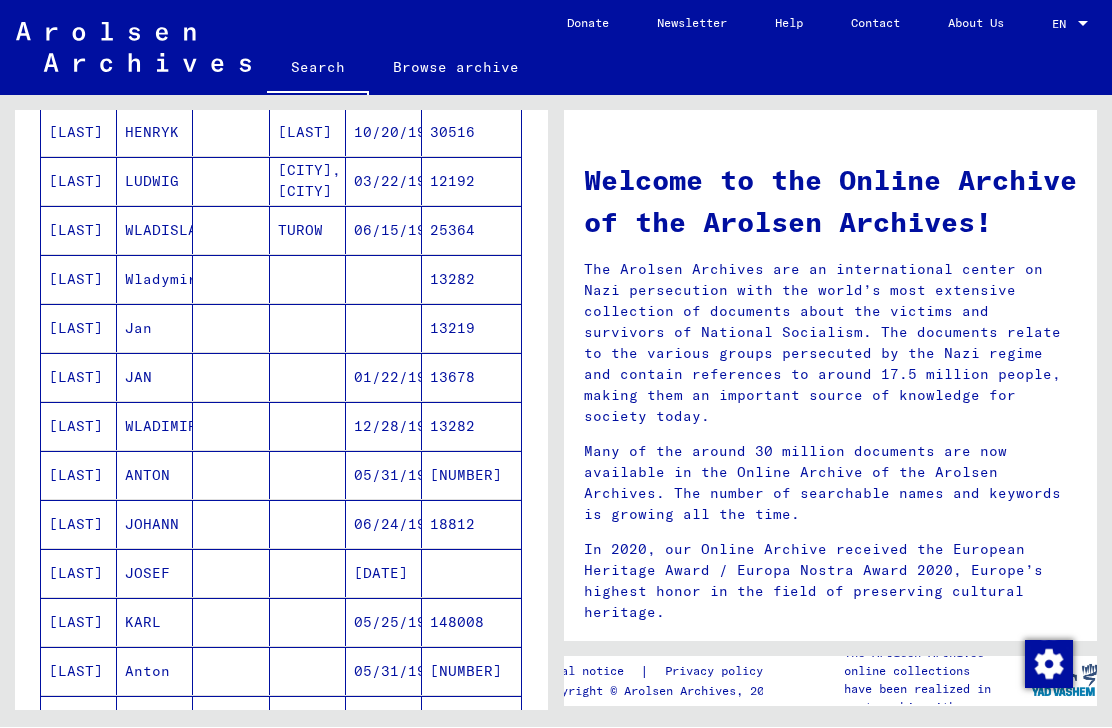click on "[LAST]" at bounding box center [79, 525] 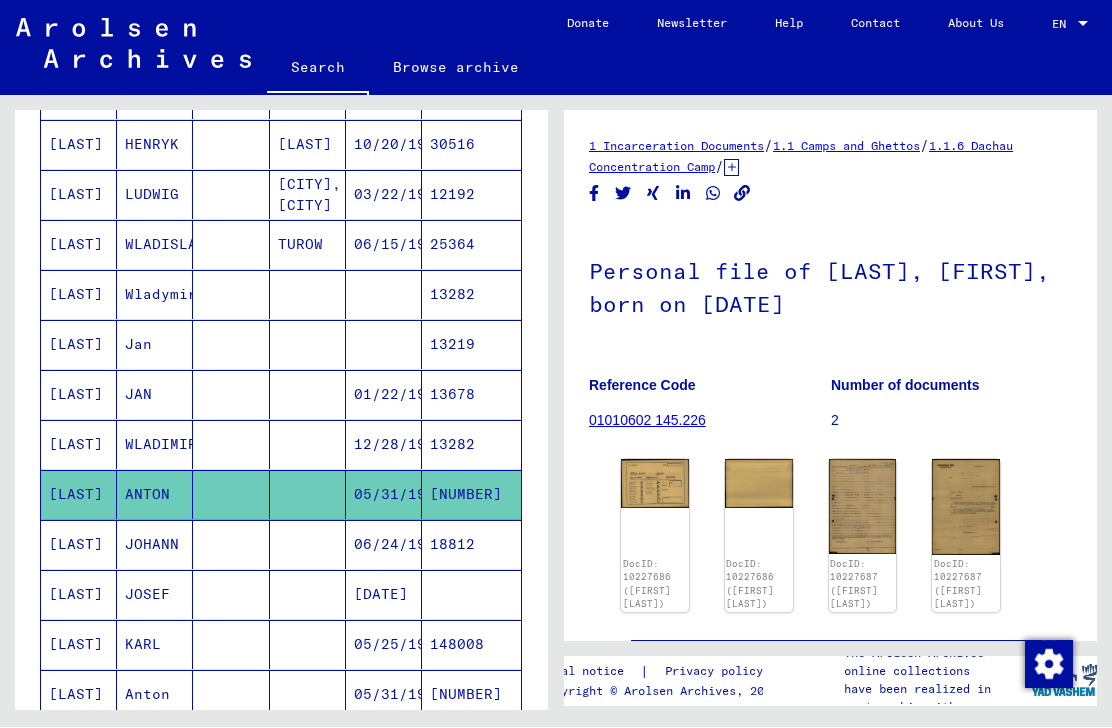 scroll, scrollTop: 0, scrollLeft: 0, axis: both 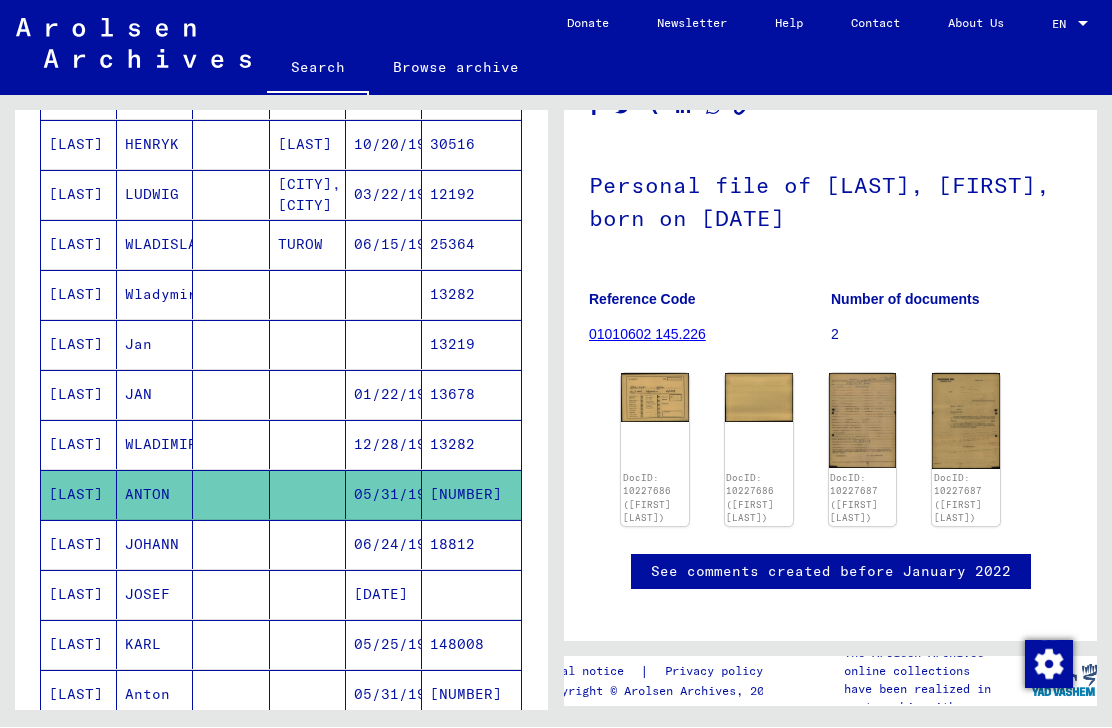 click 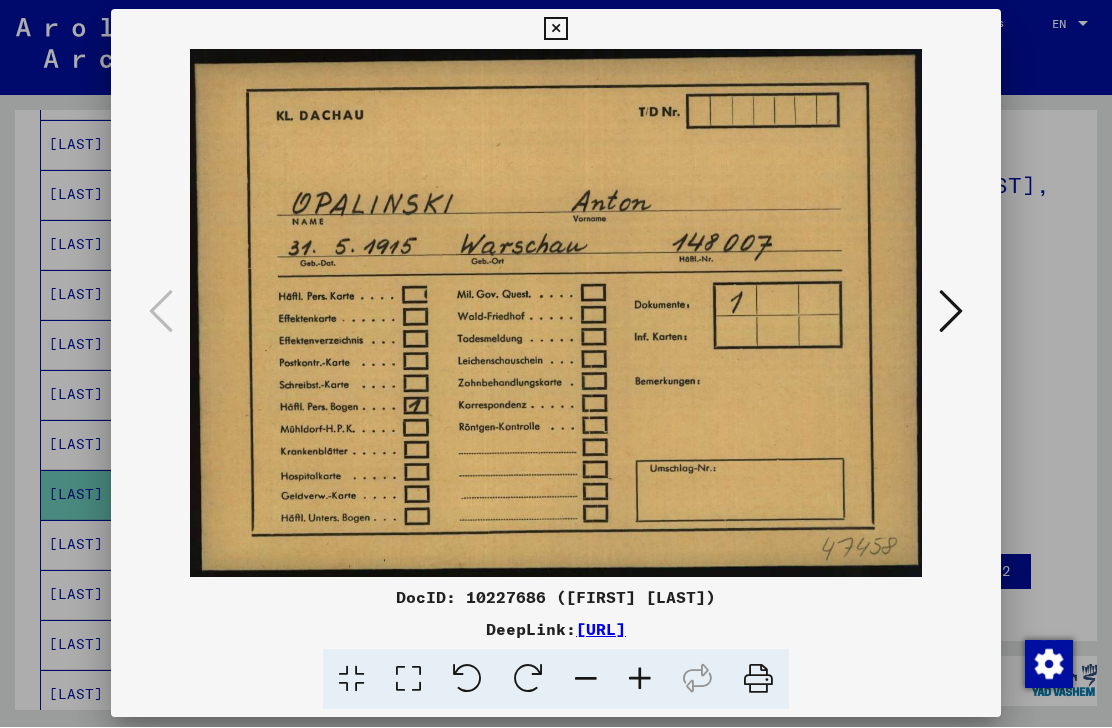 click at bounding box center (951, 312) 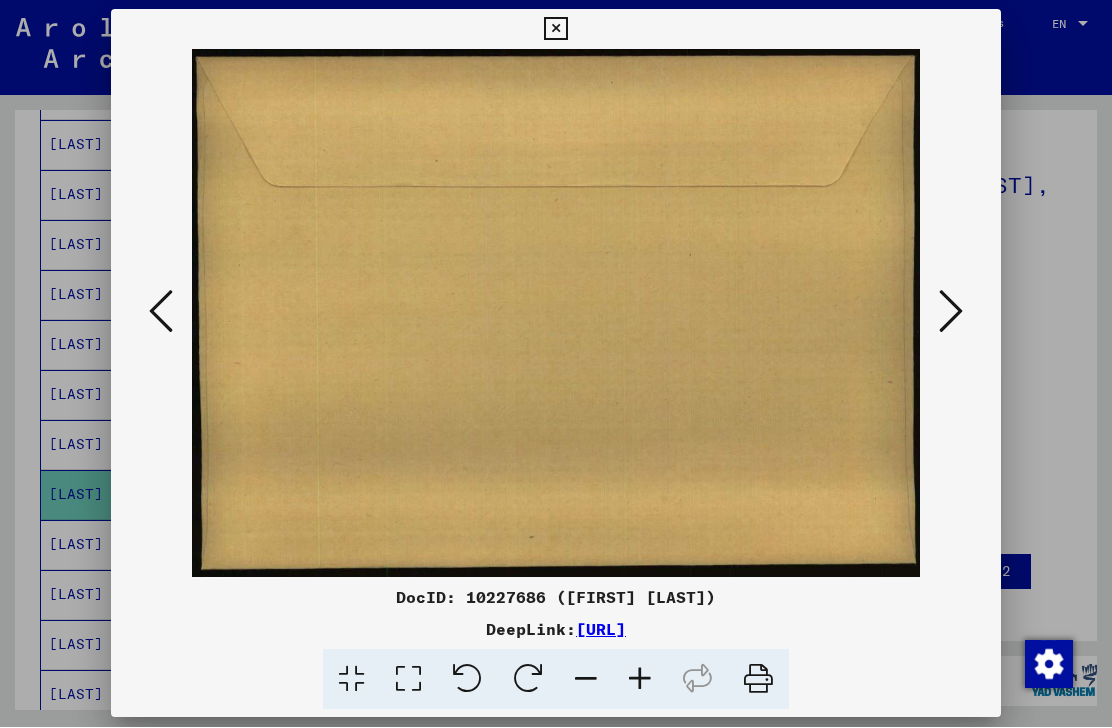 click at bounding box center (555, 30) 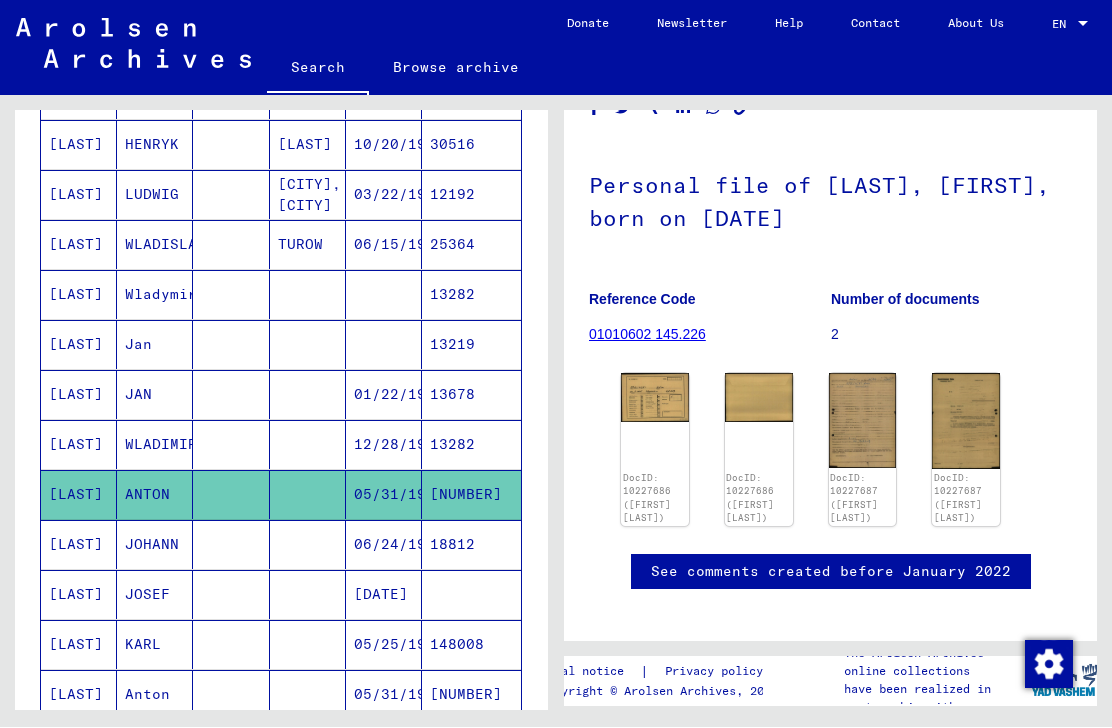click 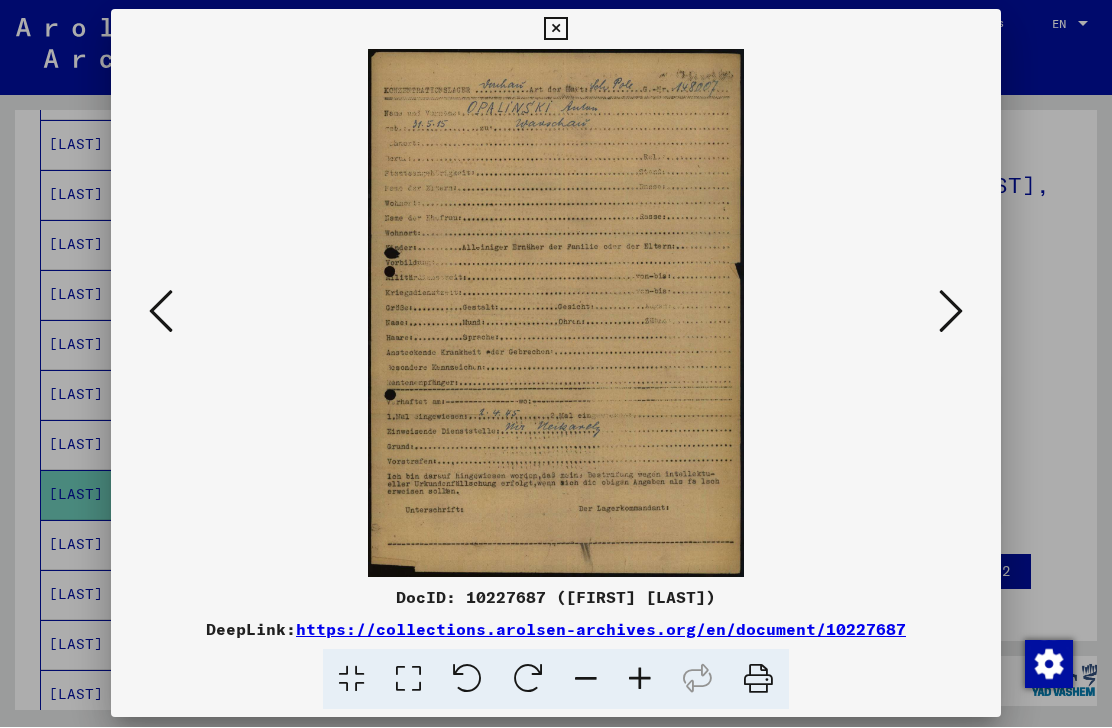 click at bounding box center [556, 314] 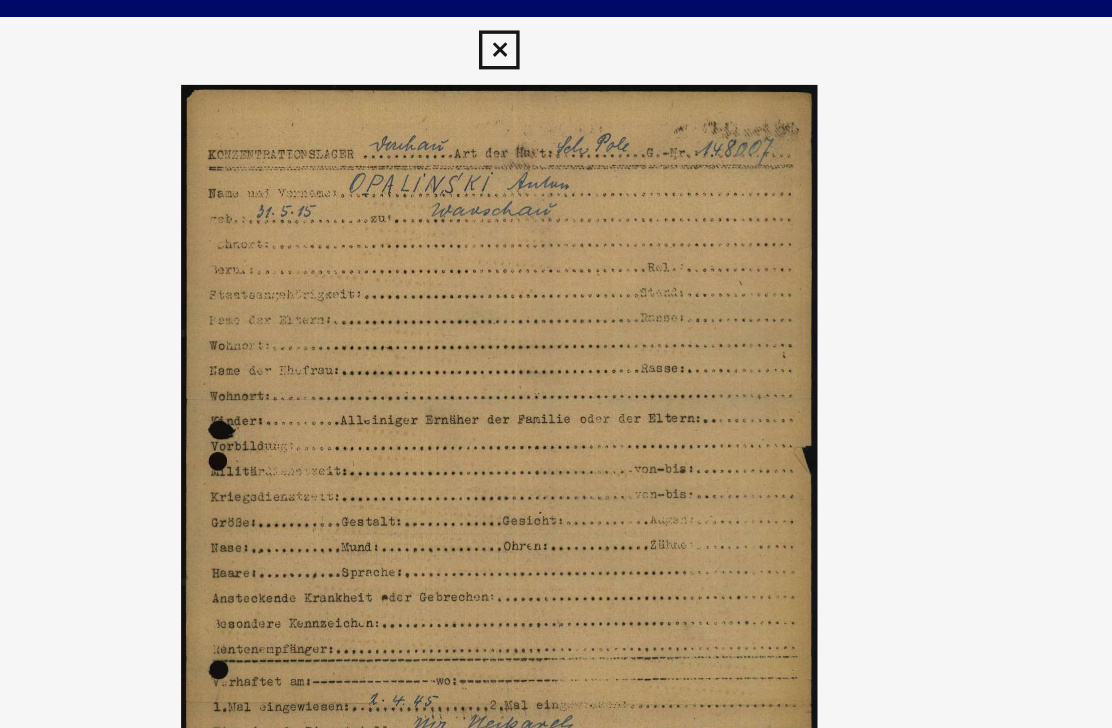 click at bounding box center [556, 314] 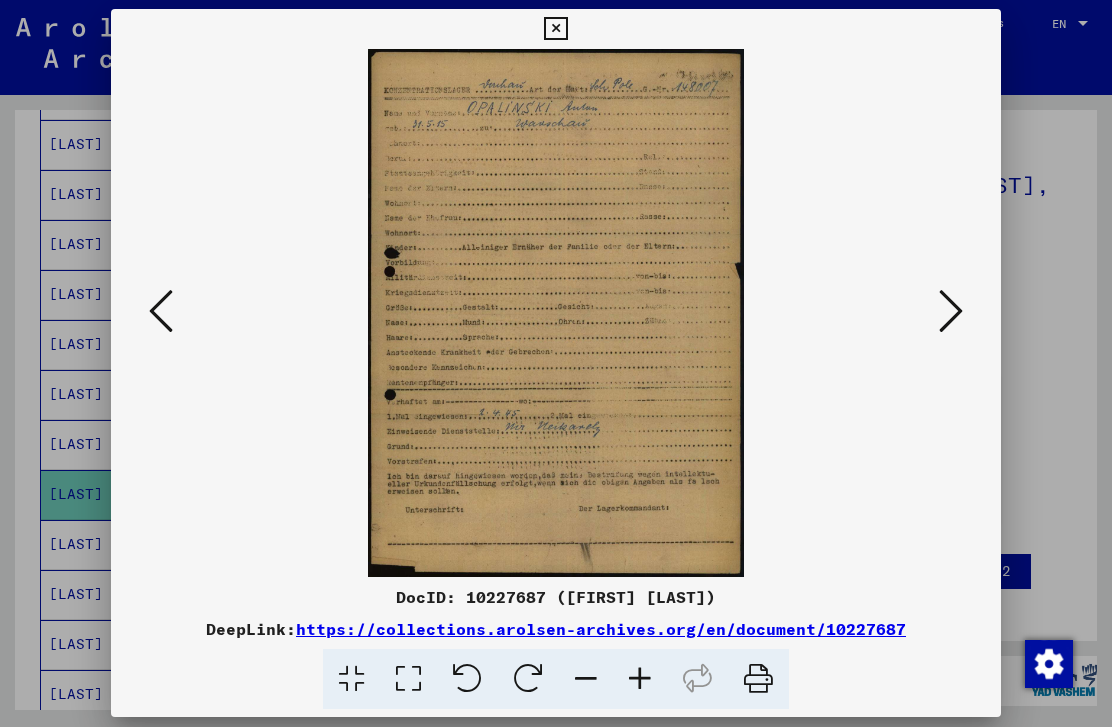 click at bounding box center [555, 30] 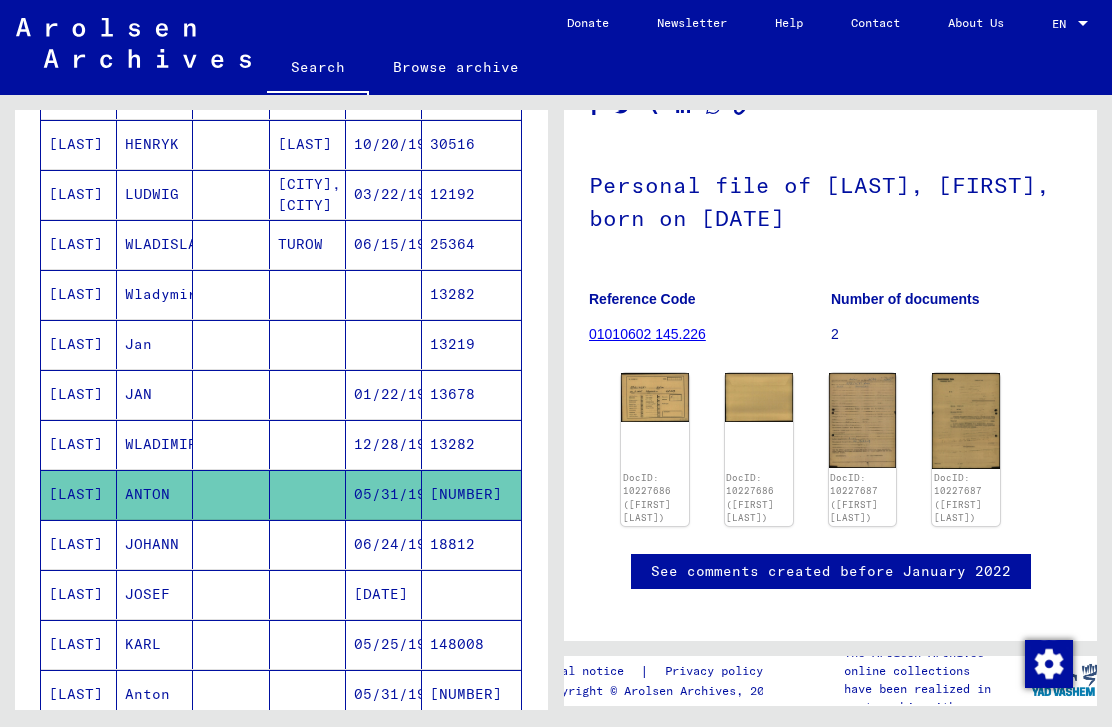 click 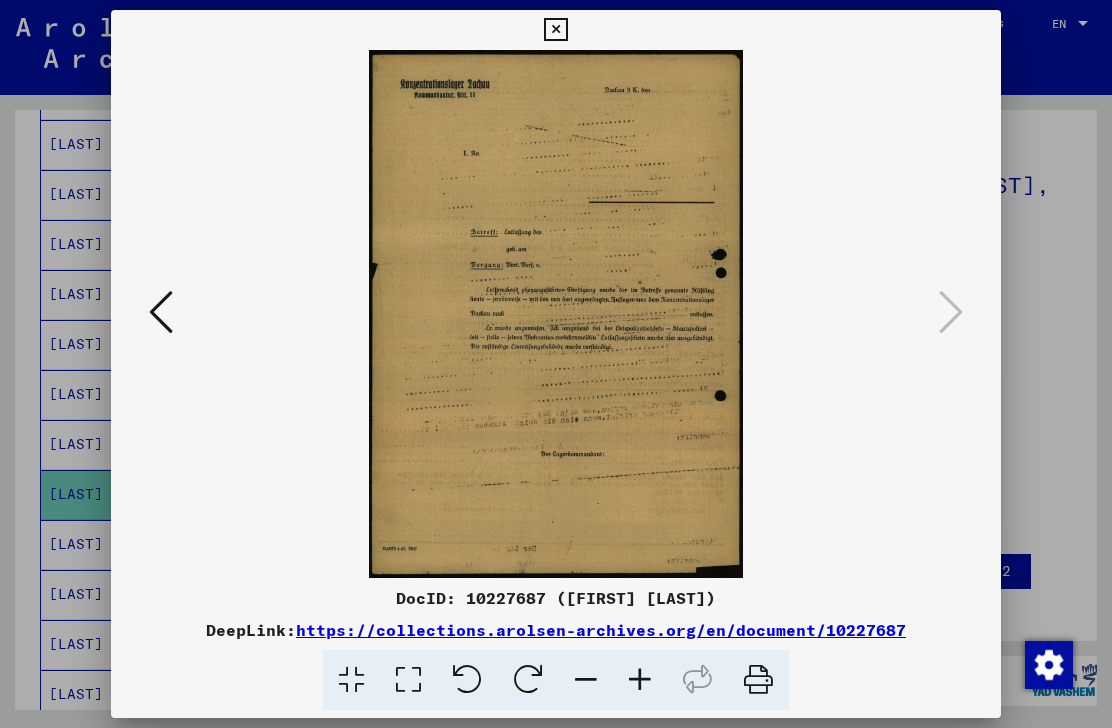 click at bounding box center (555, 30) 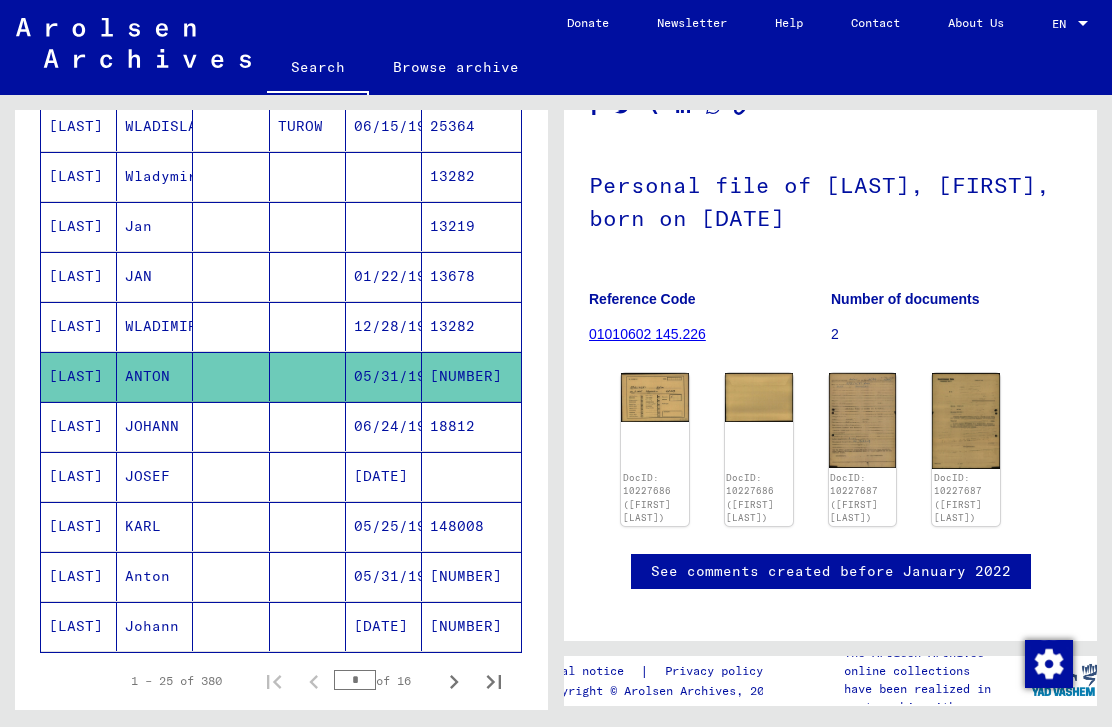 scroll, scrollTop: 1017, scrollLeft: 0, axis: vertical 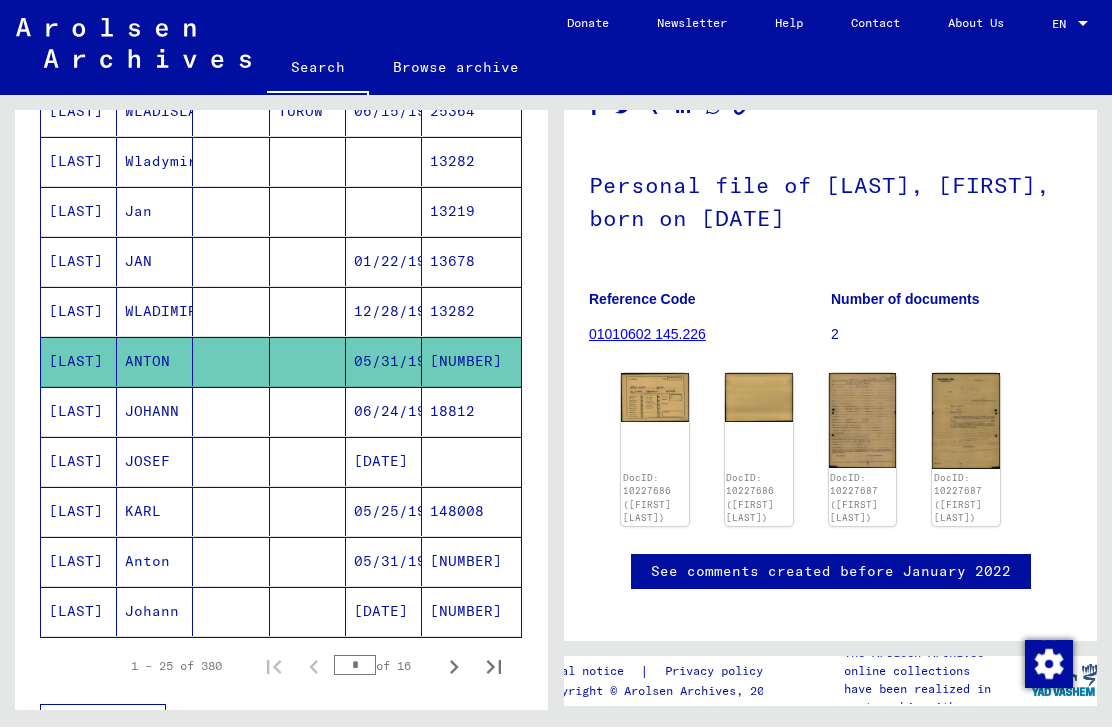 click on "[LAST]" at bounding box center [79, 612] 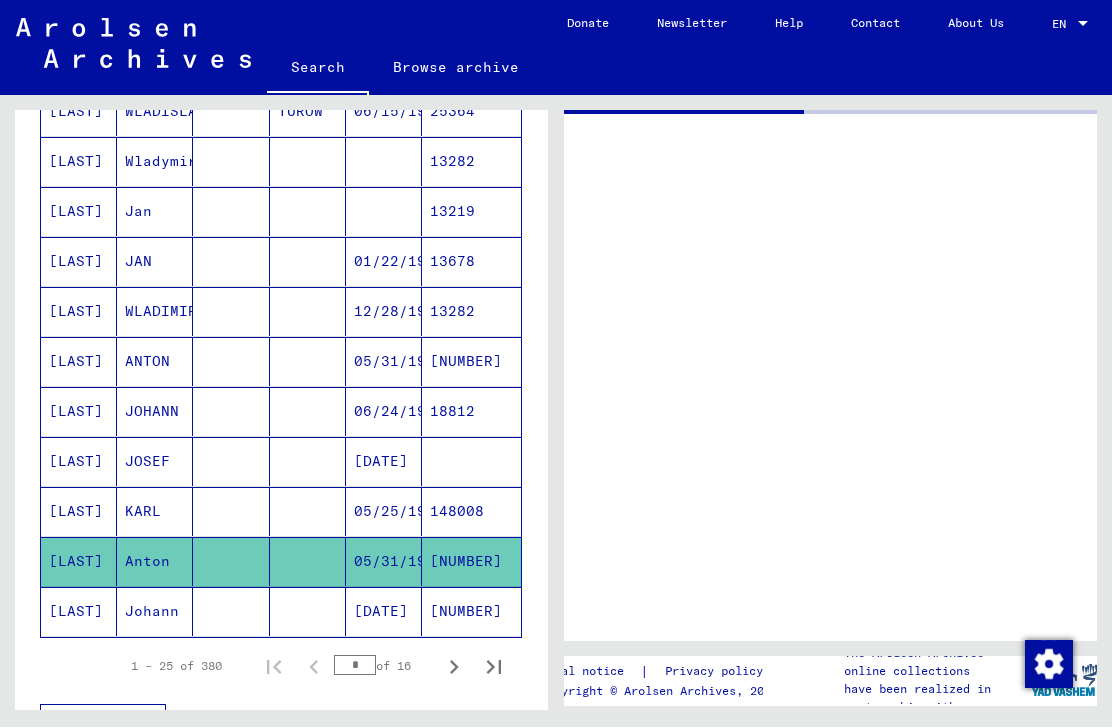 scroll, scrollTop: 0, scrollLeft: 0, axis: both 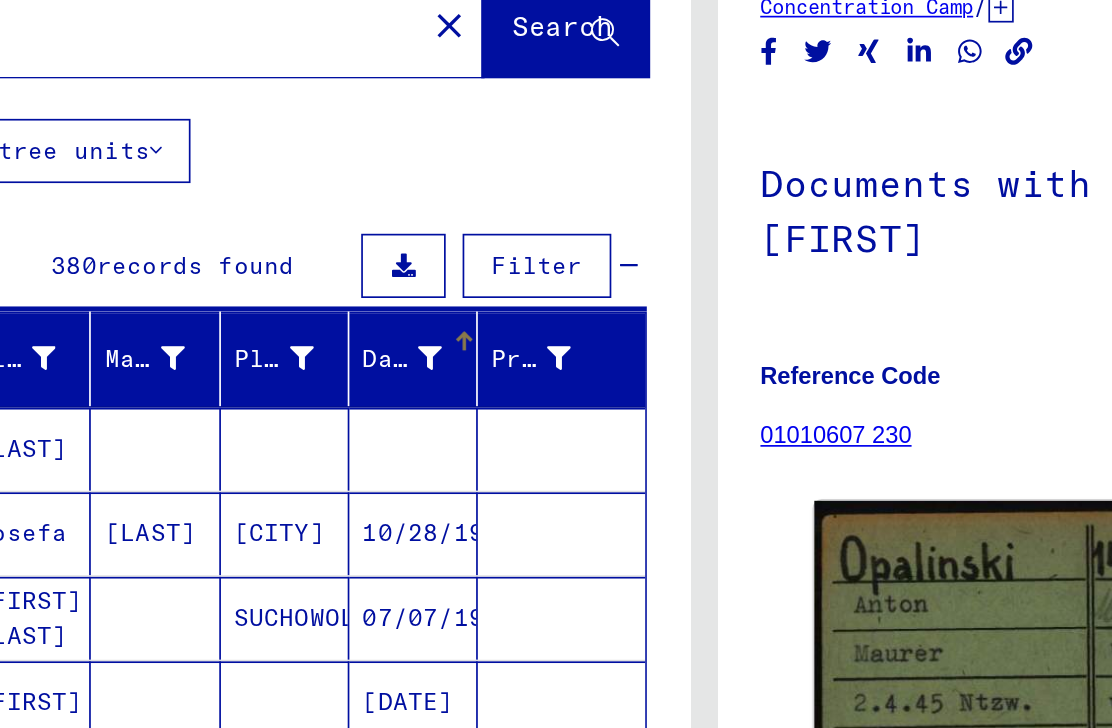 click at bounding box center (394, 376) 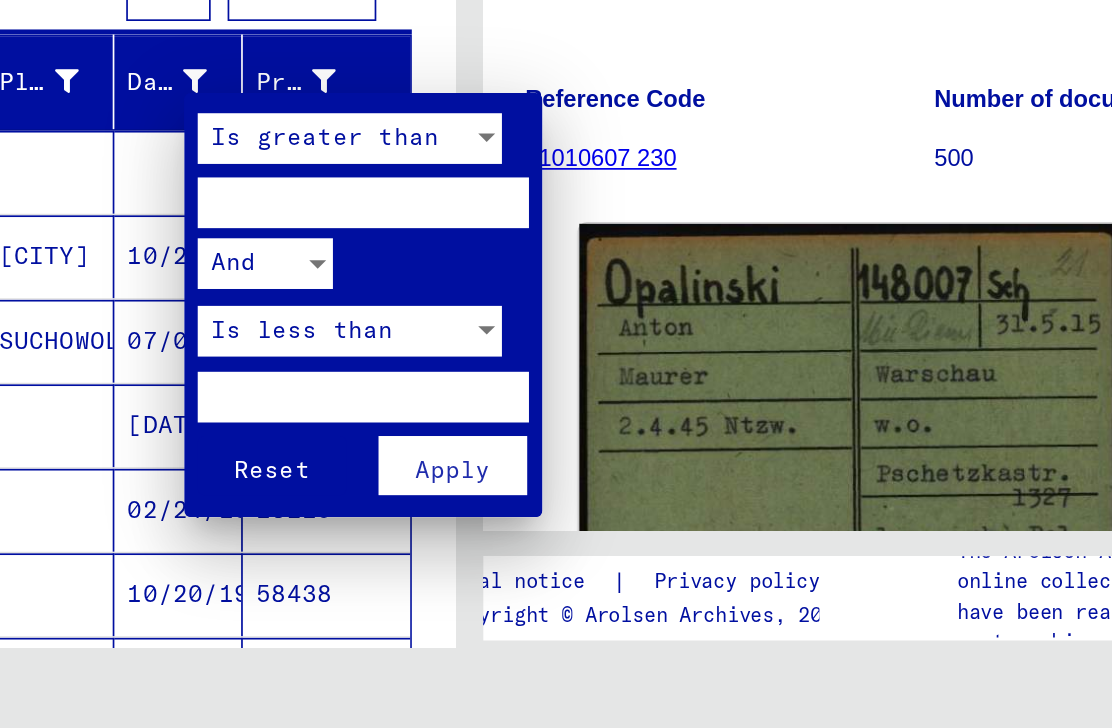 click at bounding box center (556, 364) 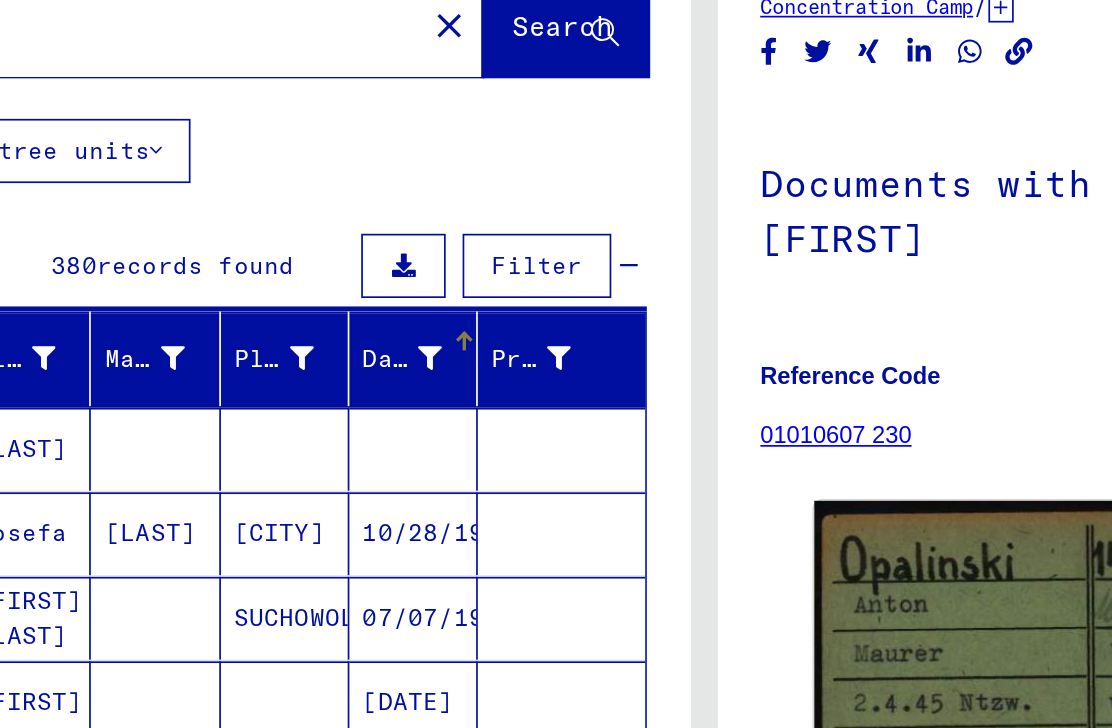 scroll, scrollTop: 36, scrollLeft: 0, axis: vertical 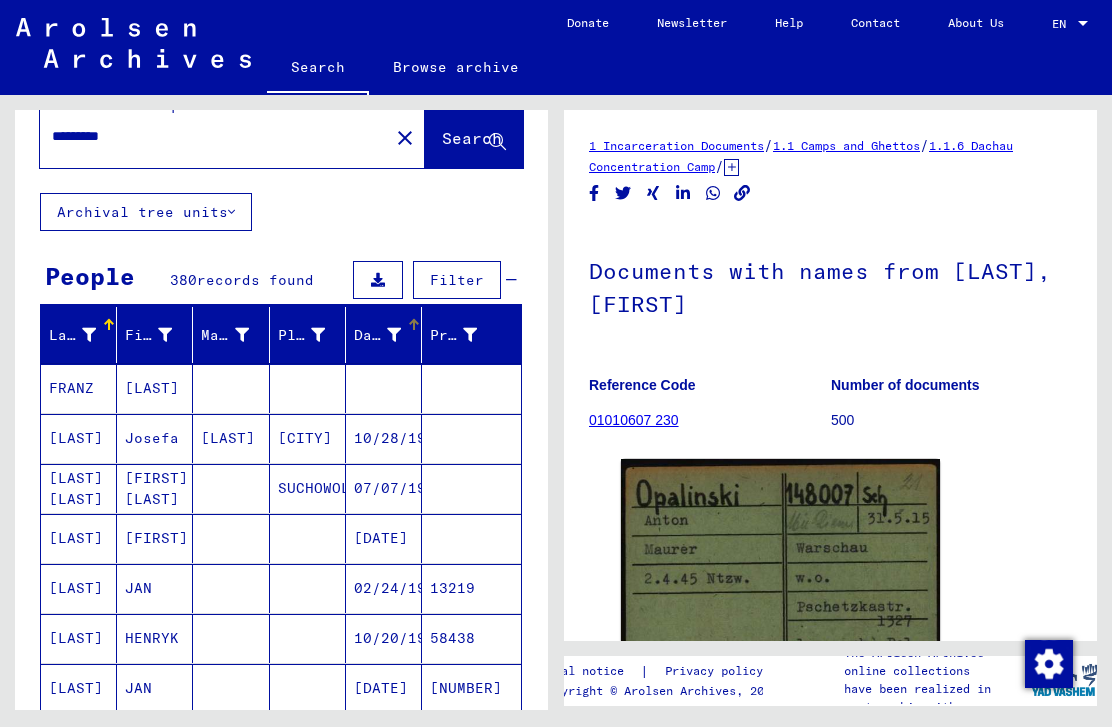 click on "07/07/1918" at bounding box center (384, 539) 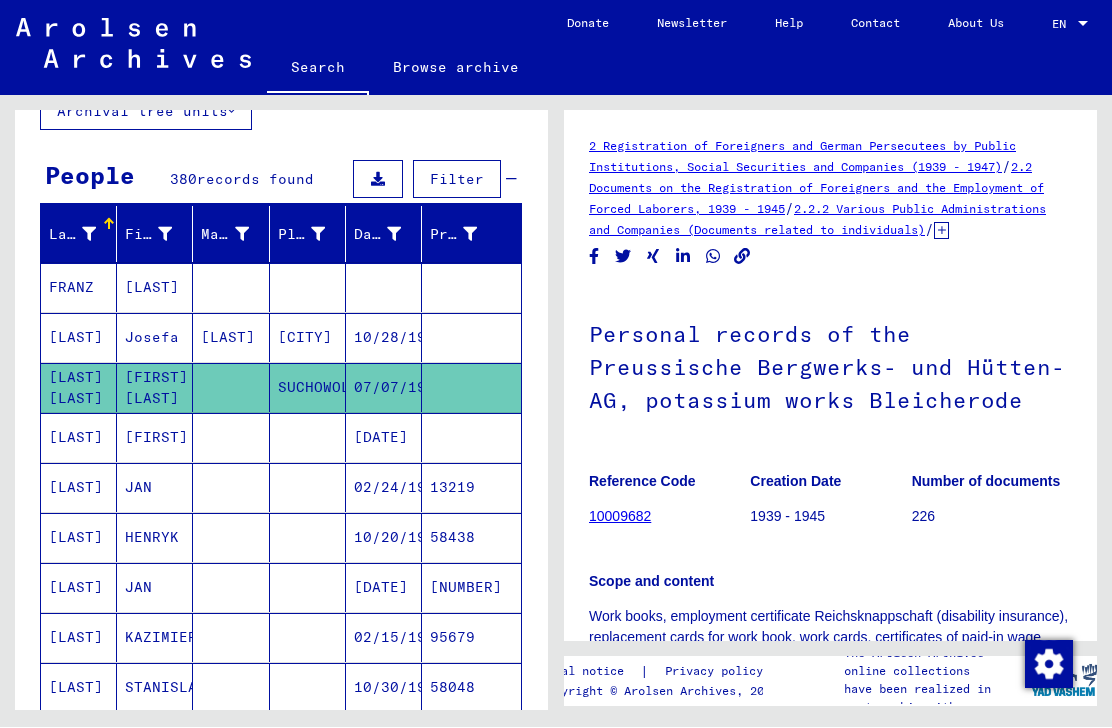 scroll, scrollTop: 152, scrollLeft: 0, axis: vertical 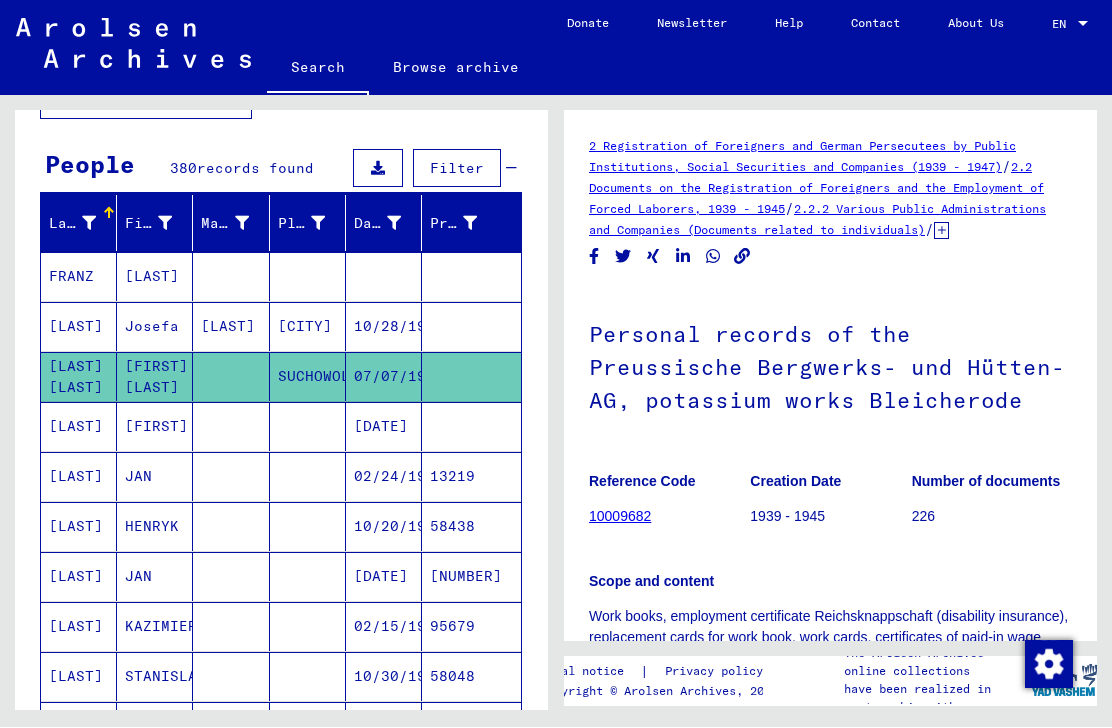 click on "10/20/1922" at bounding box center [384, 577] 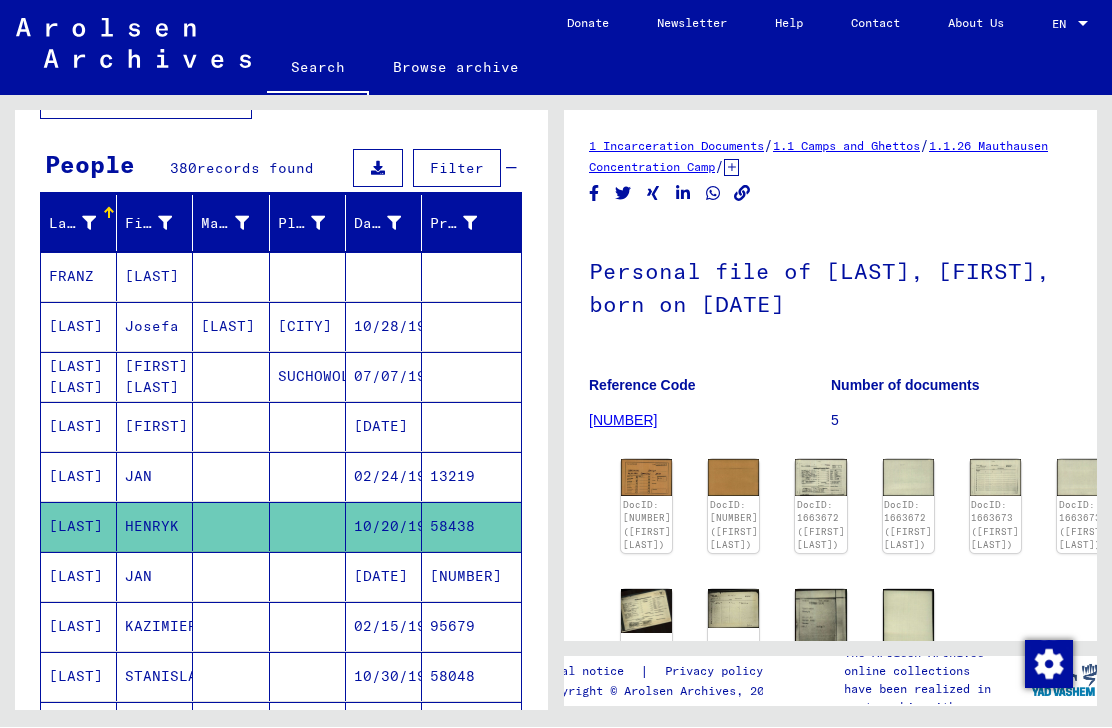 click on "02/24/1922" at bounding box center [384, 527] 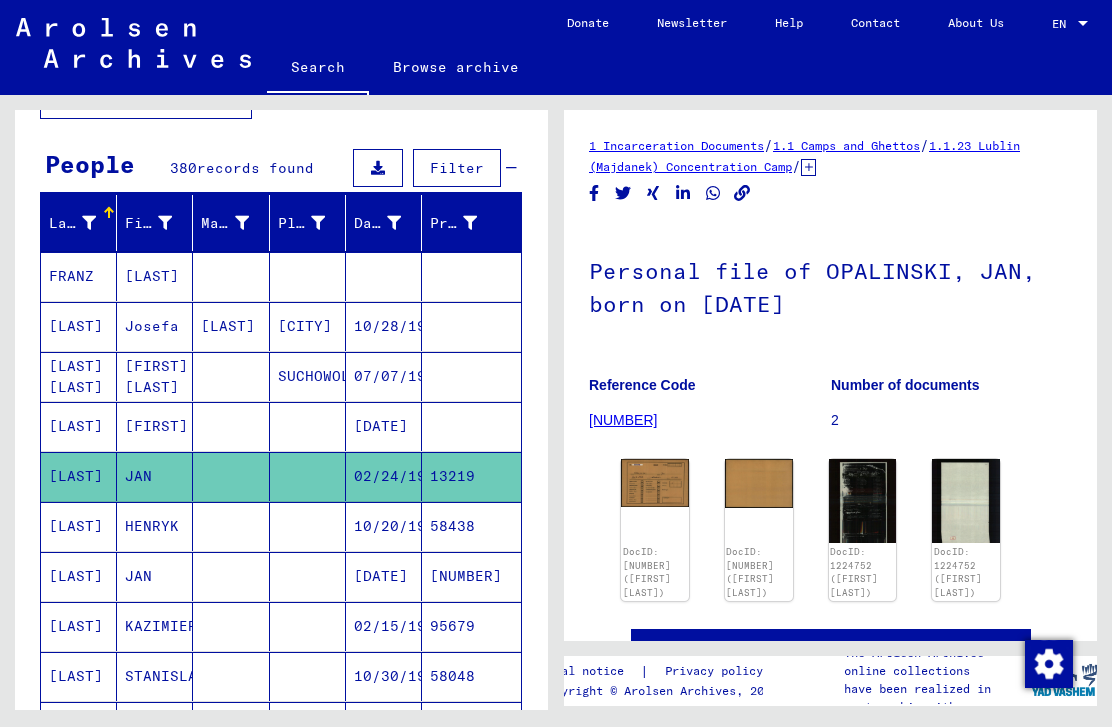 click on "10/20/1922" at bounding box center (384, 577) 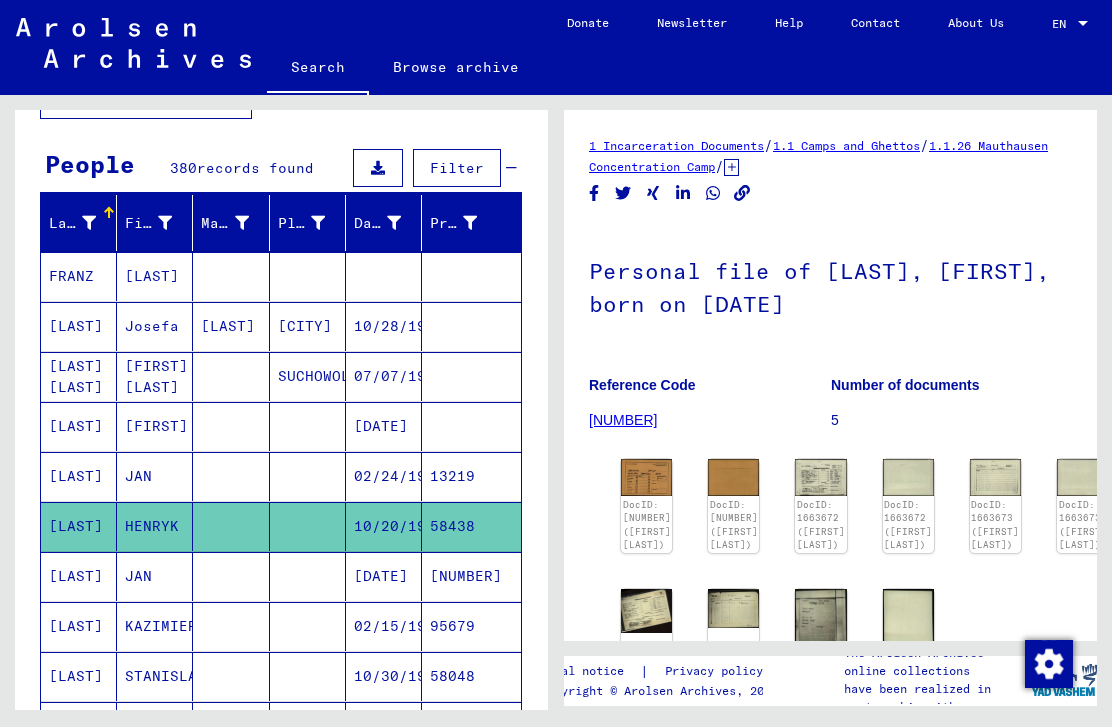 click on "[DATE]" at bounding box center [384, 627] 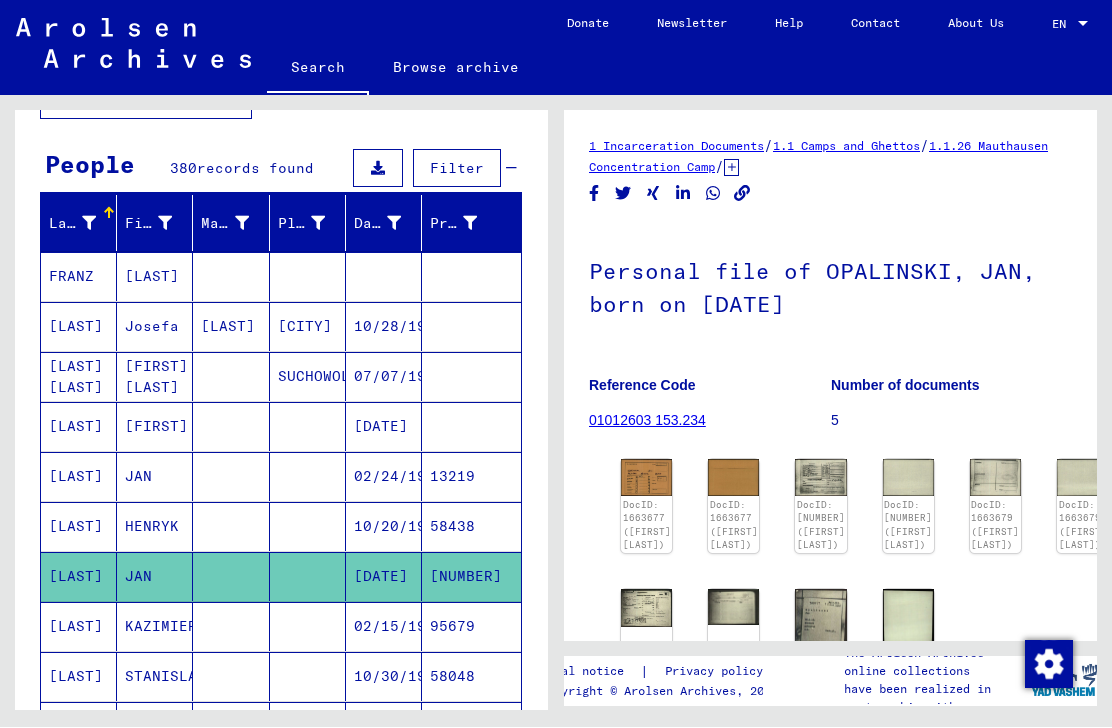 scroll, scrollTop: 0, scrollLeft: 0, axis: both 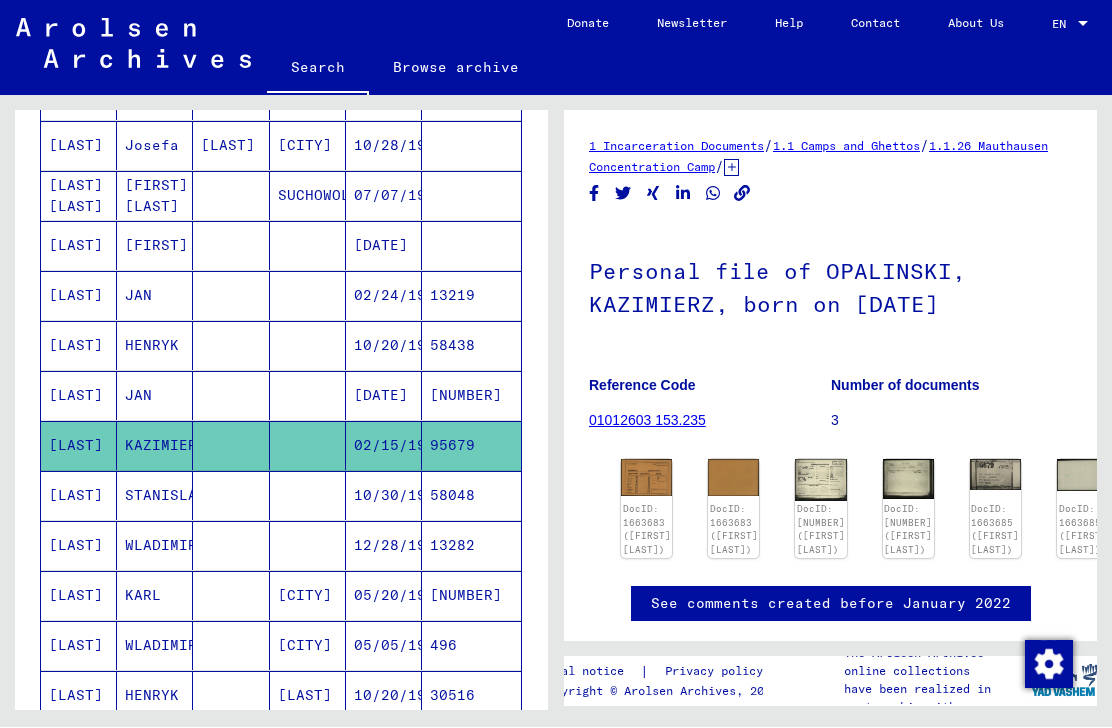 click on "10/30/1916" at bounding box center (384, 546) 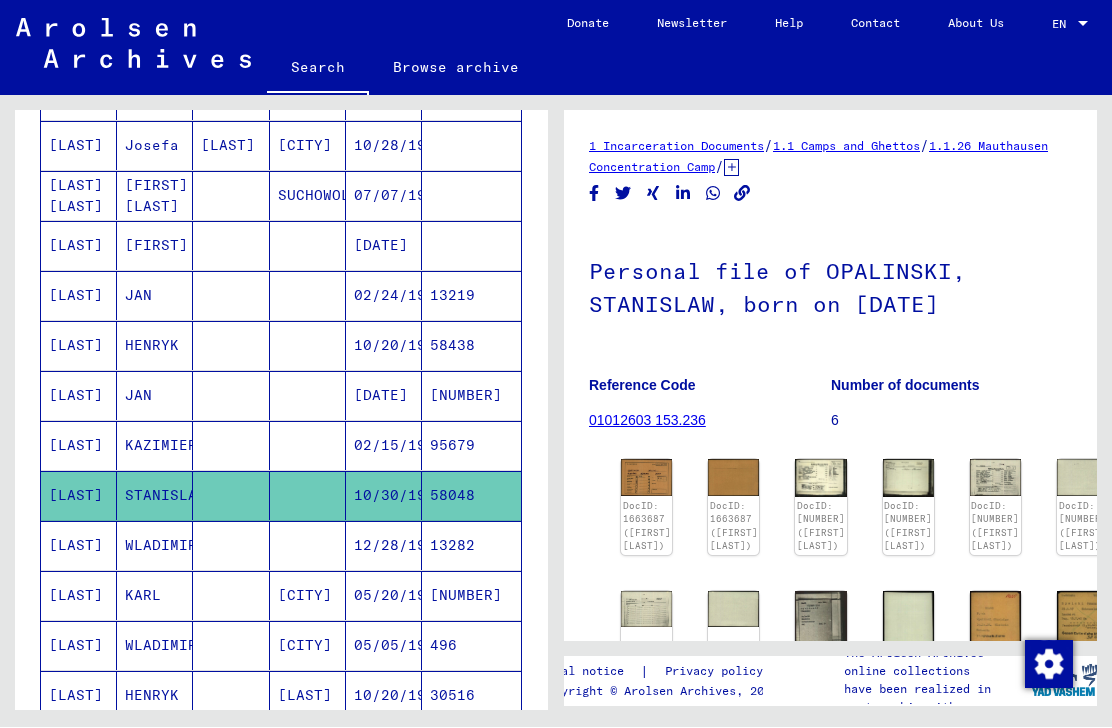 scroll, scrollTop: 0, scrollLeft: 0, axis: both 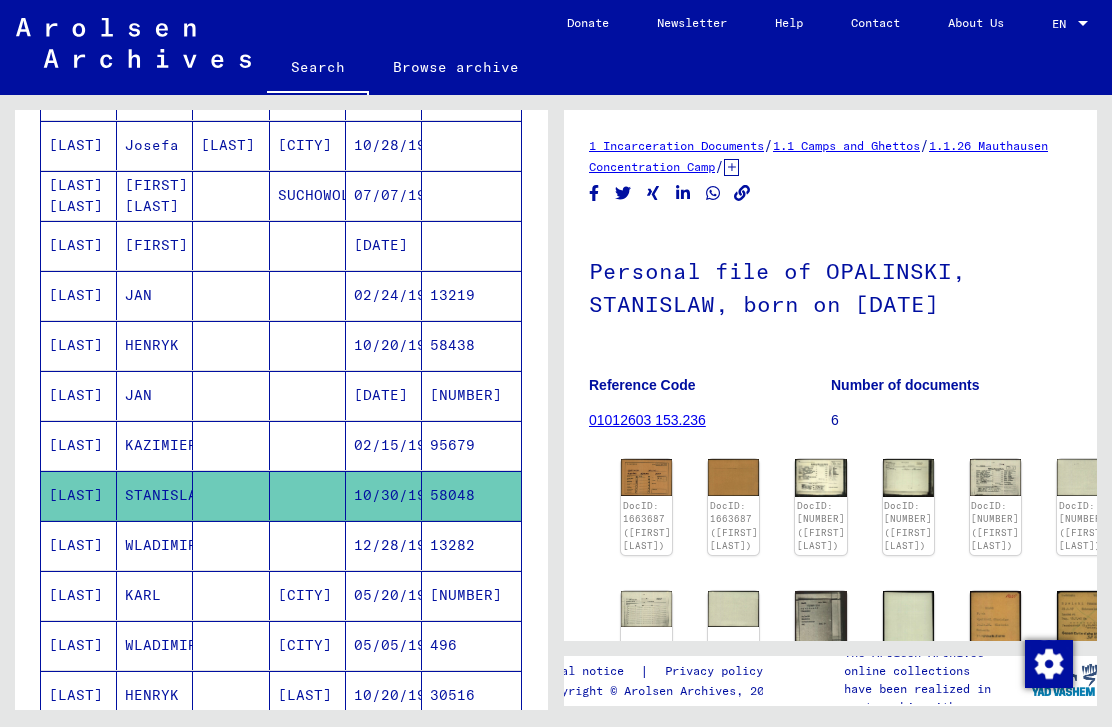 click on "12/28/1908" at bounding box center [384, 596] 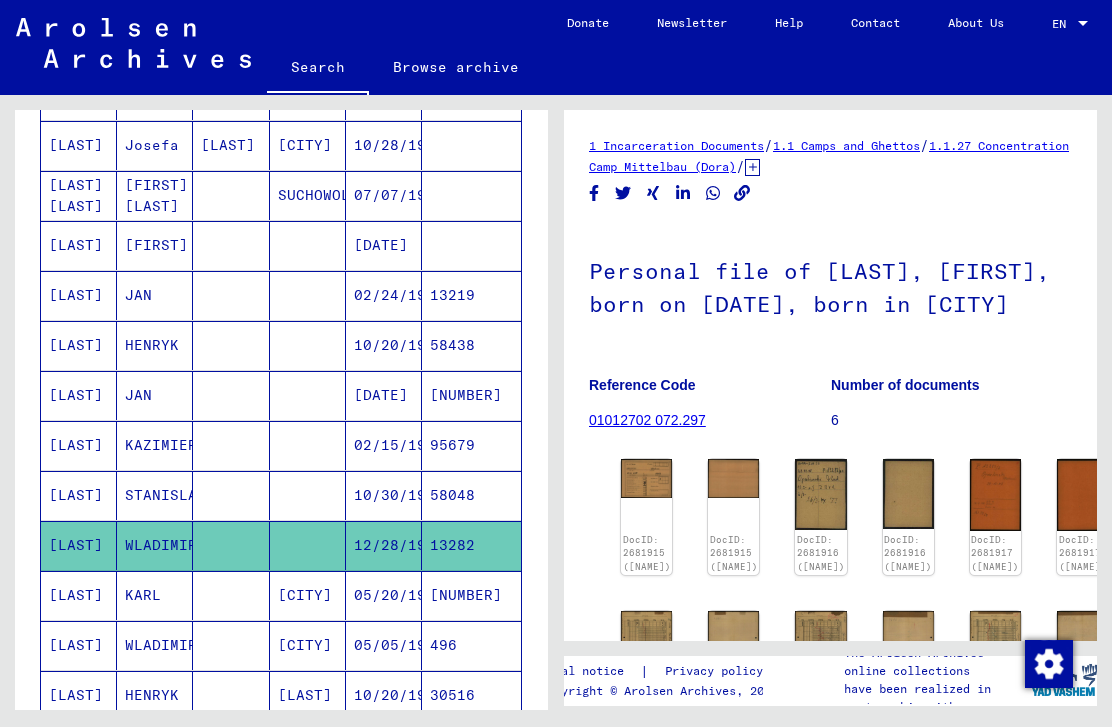 scroll, scrollTop: 0, scrollLeft: 0, axis: both 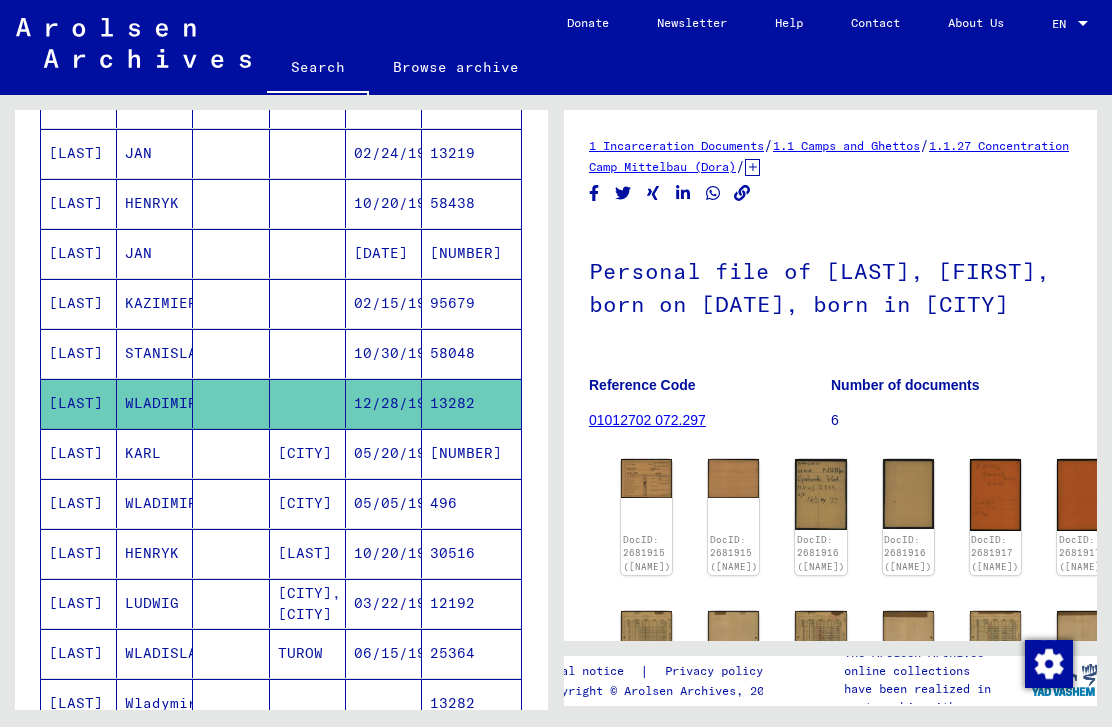 click on "05/20/1926" at bounding box center [384, 504] 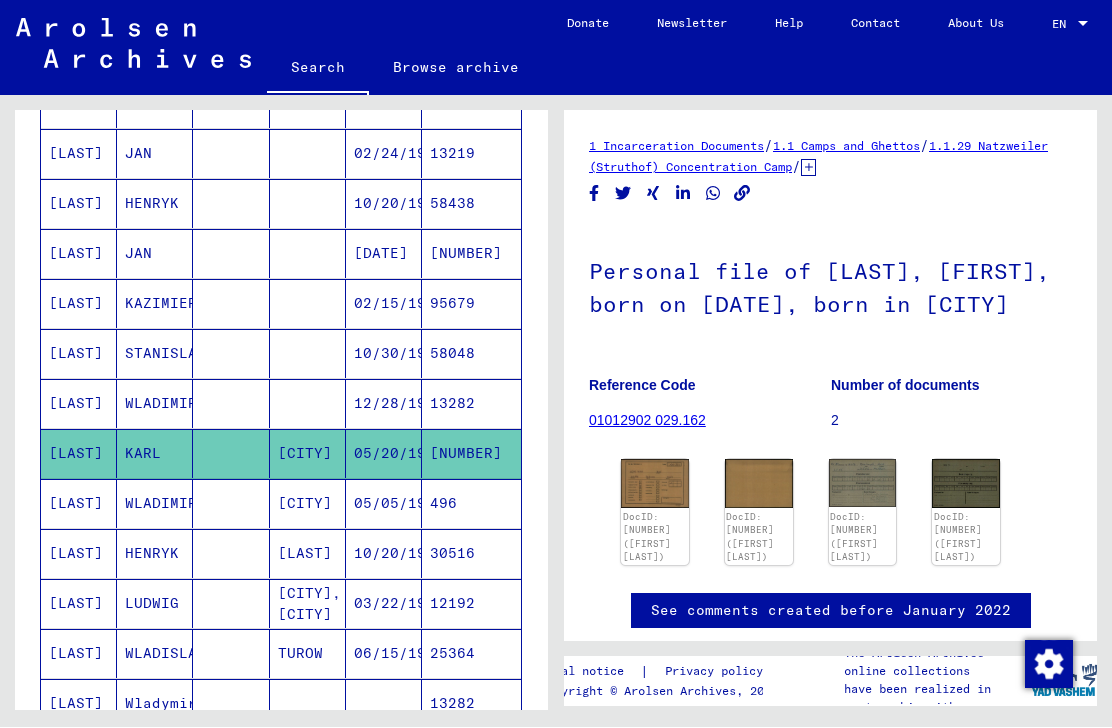 scroll, scrollTop: 0, scrollLeft: 0, axis: both 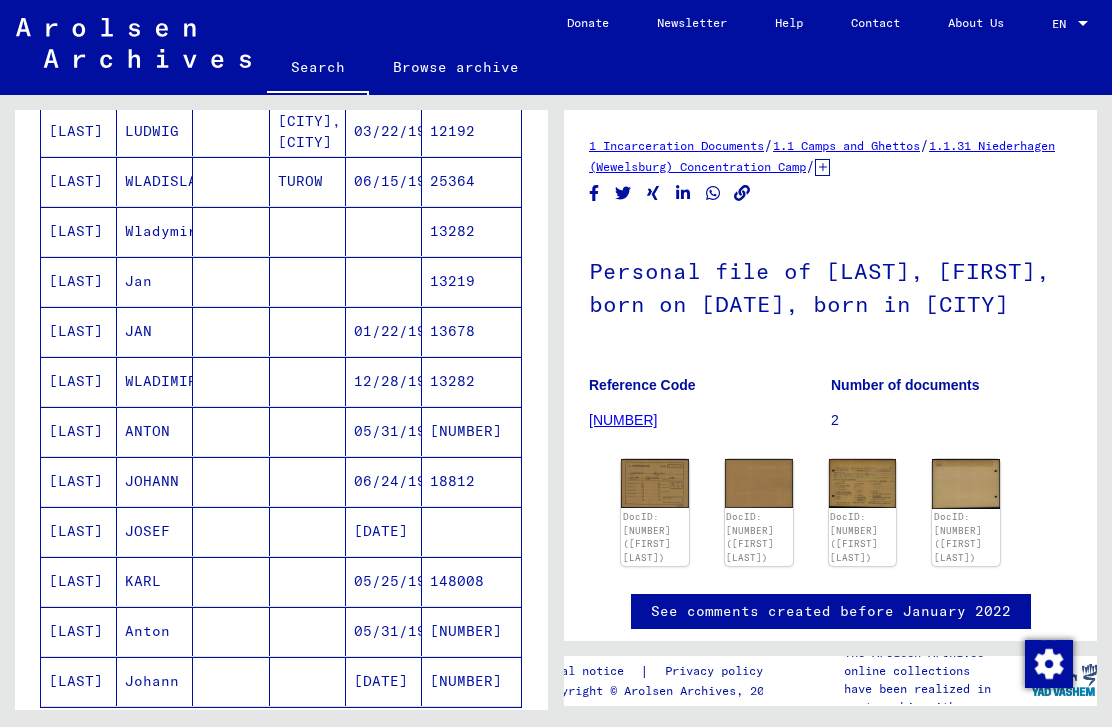 click on "[DATE]" at bounding box center [384, 582] 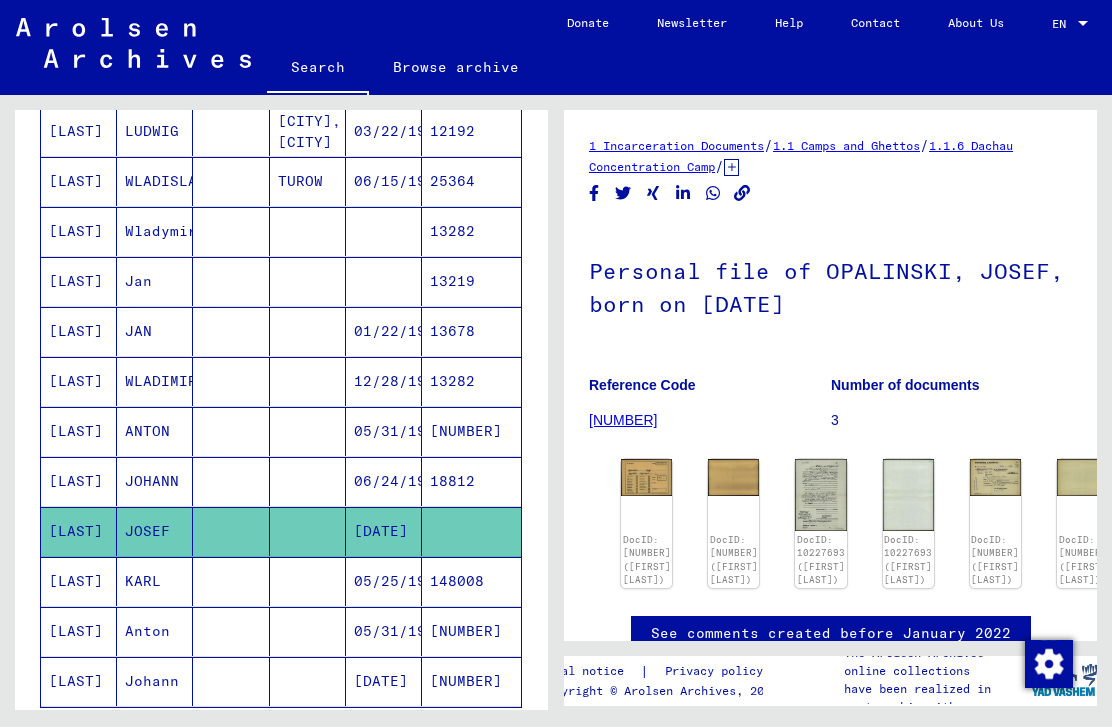 scroll, scrollTop: 0, scrollLeft: 0, axis: both 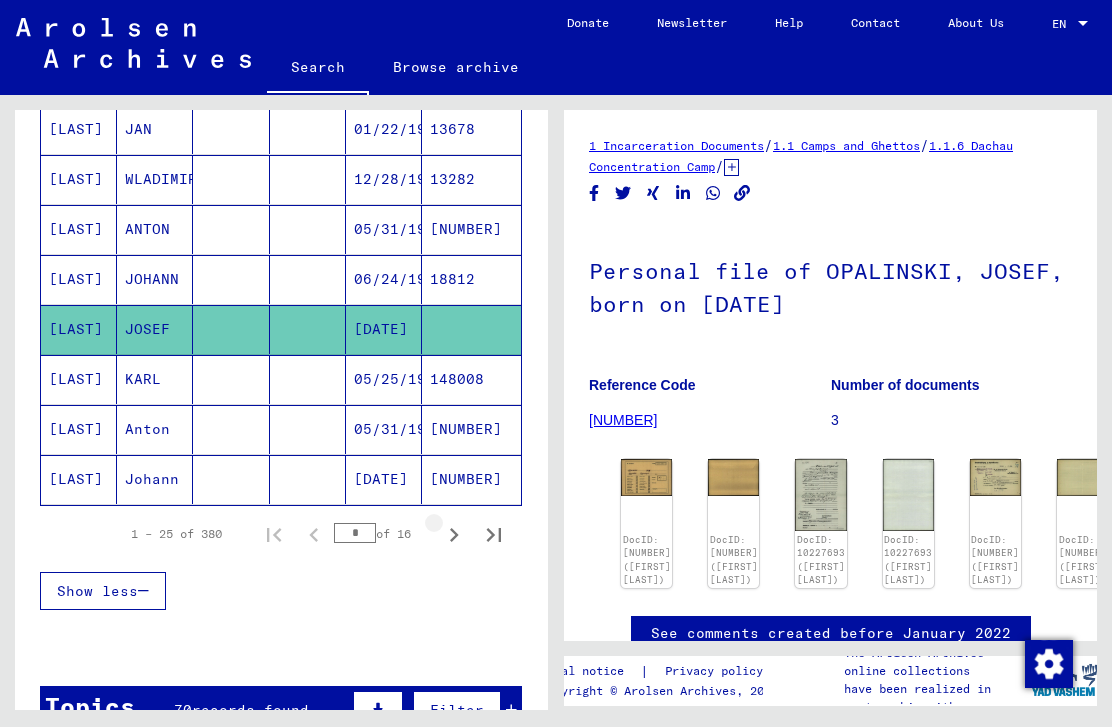 click 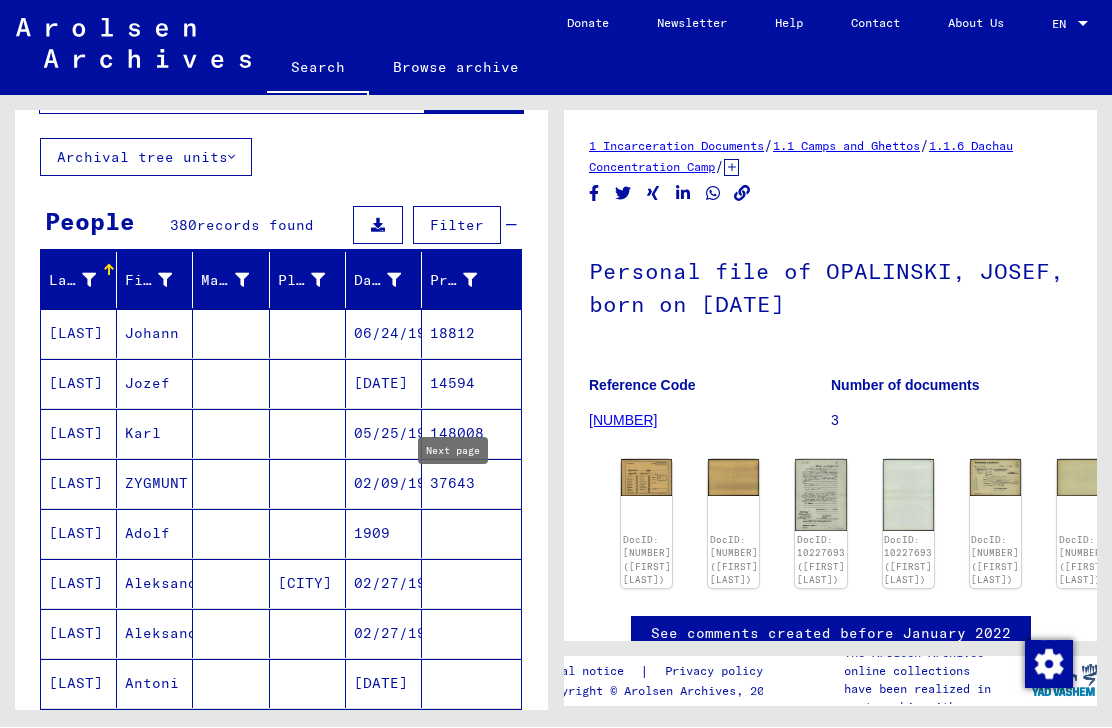 scroll, scrollTop: 101, scrollLeft: 0, axis: vertical 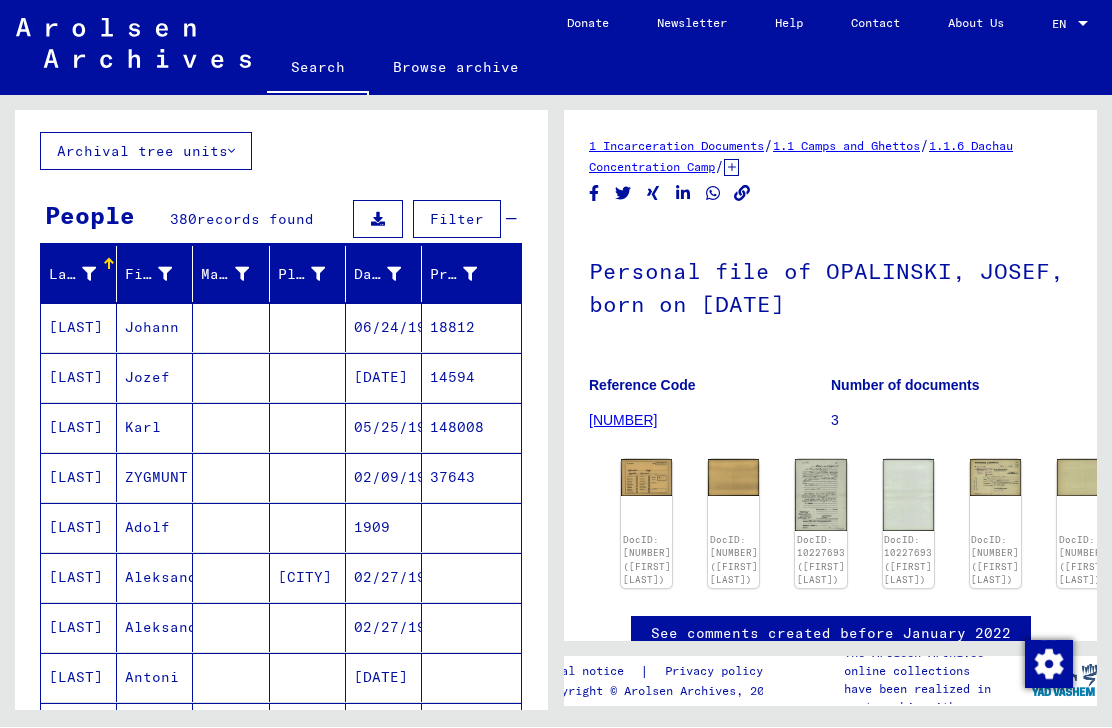 click on "[DATE]" at bounding box center (384, 428) 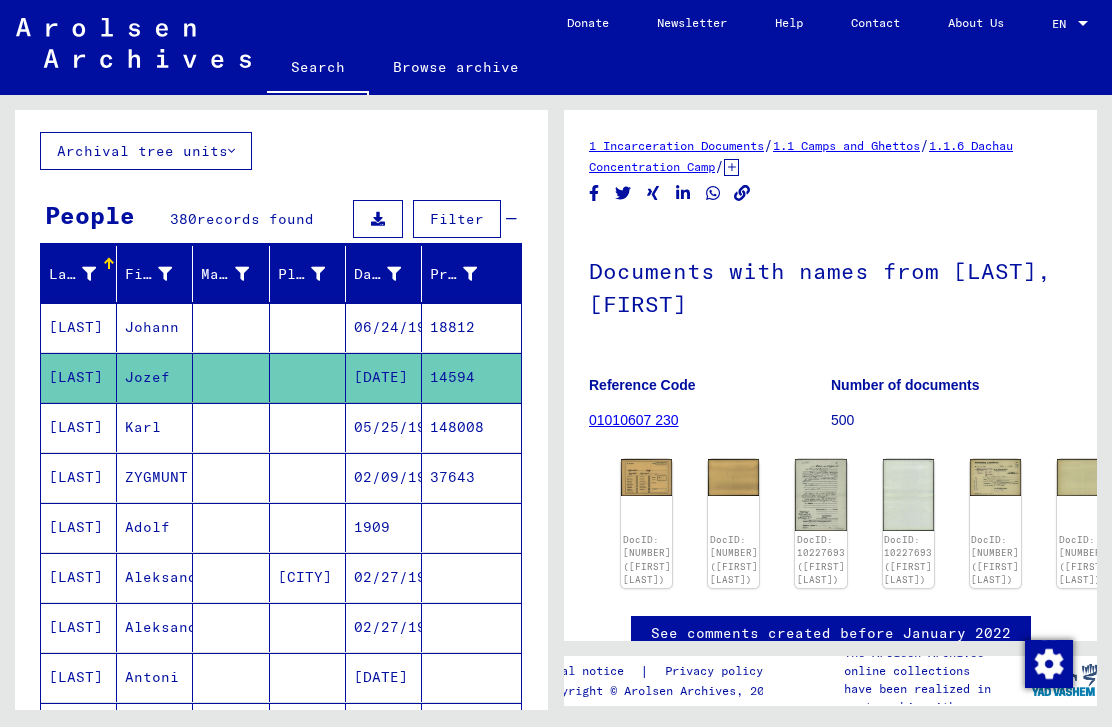 scroll, scrollTop: 0, scrollLeft: 0, axis: both 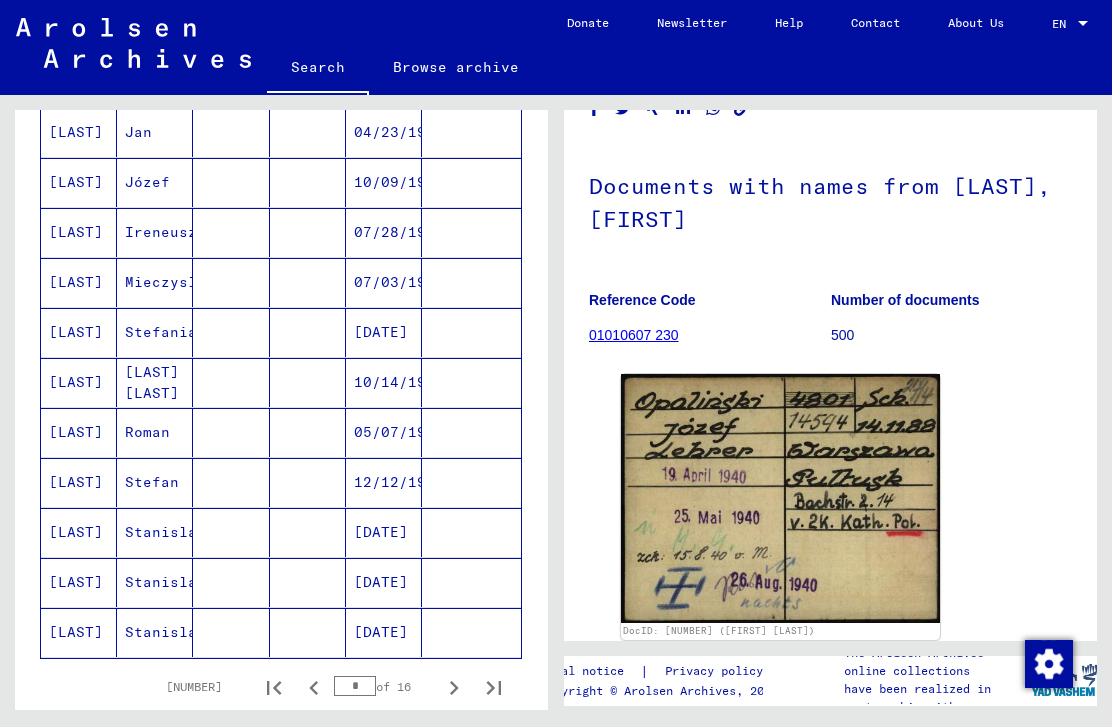 click on "[DATE]" at bounding box center [384, 583] 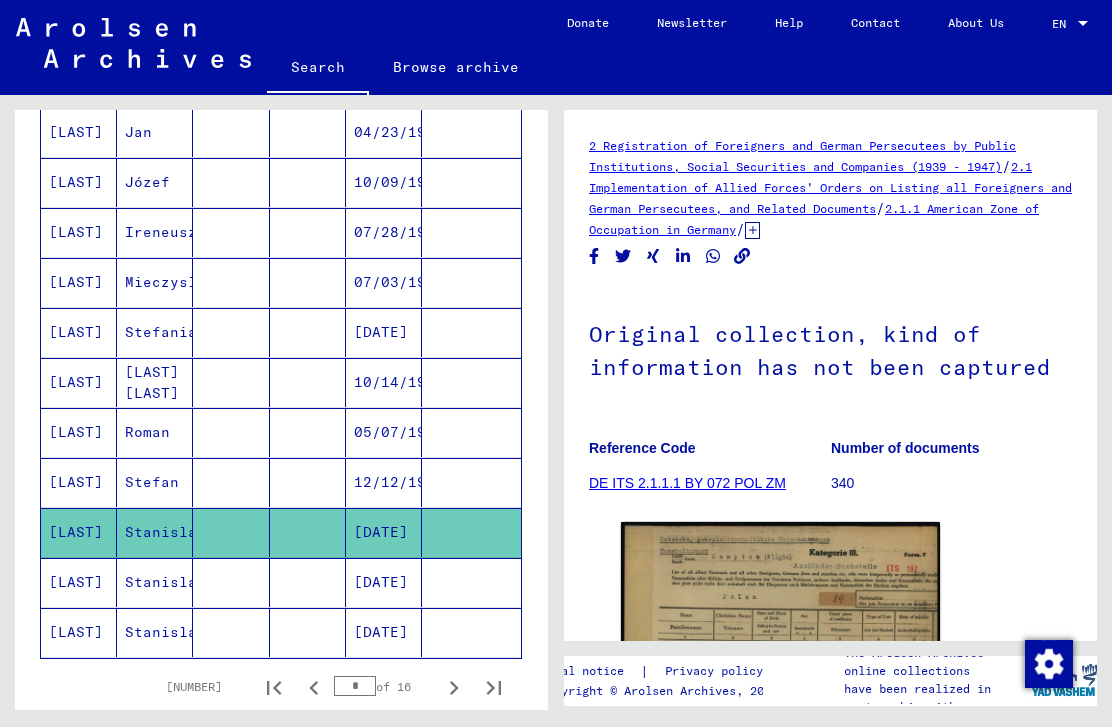 scroll, scrollTop: 0, scrollLeft: 0, axis: both 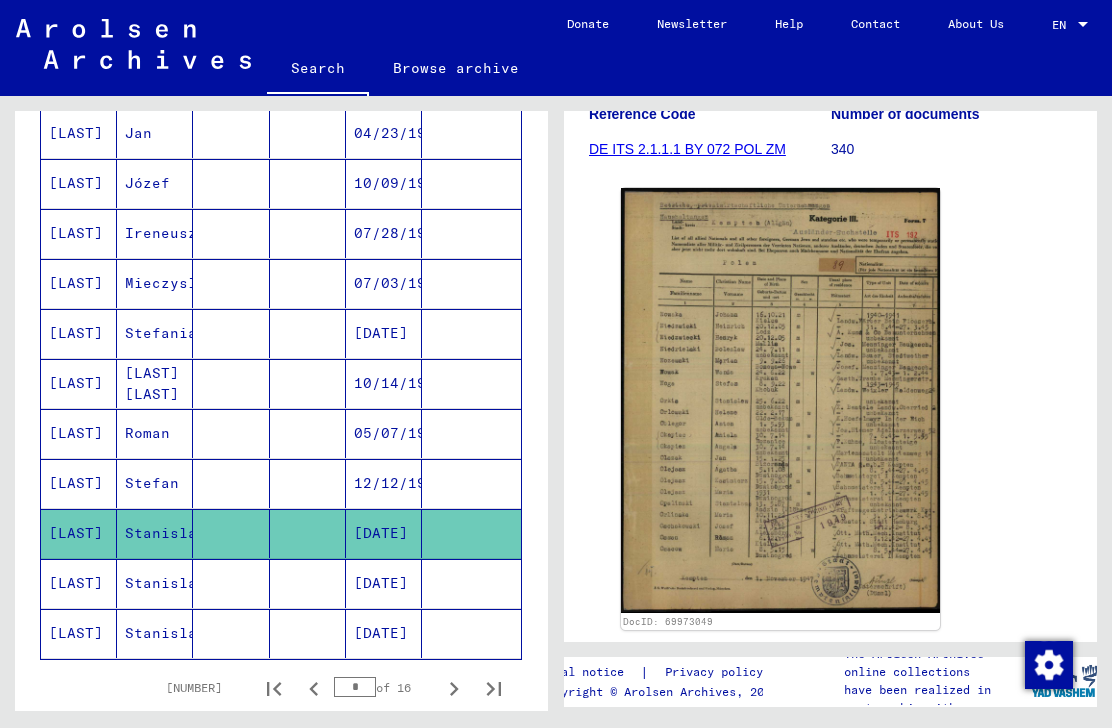 click on "[DATE]" at bounding box center (384, 633) 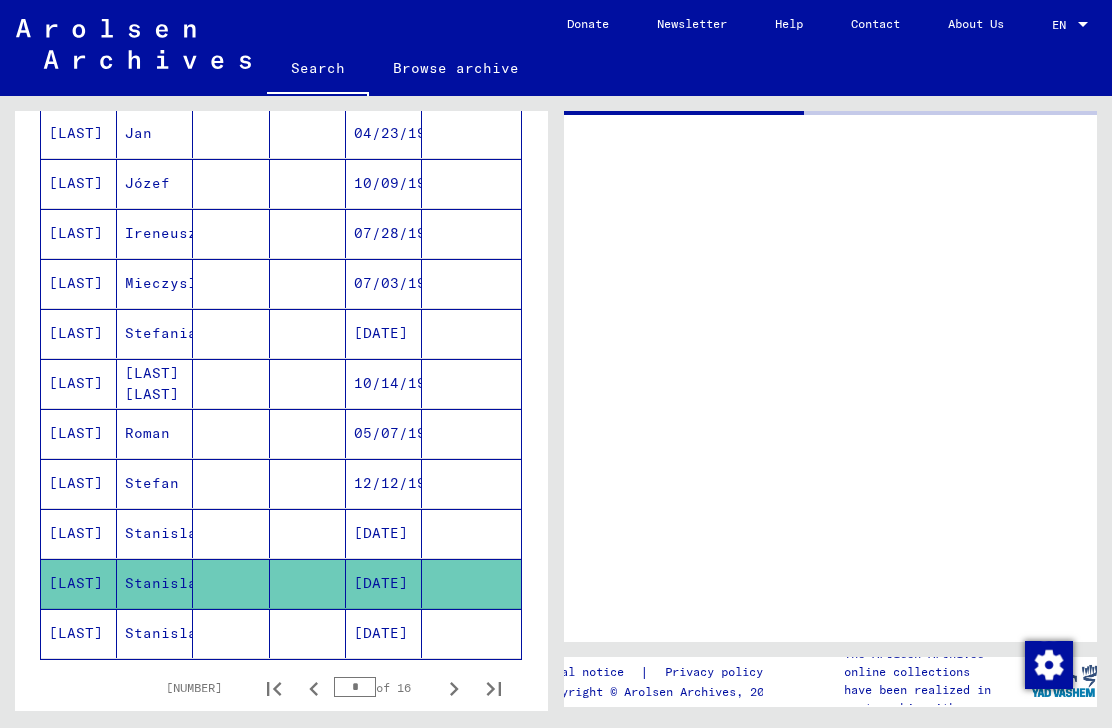 scroll, scrollTop: 0, scrollLeft: 0, axis: both 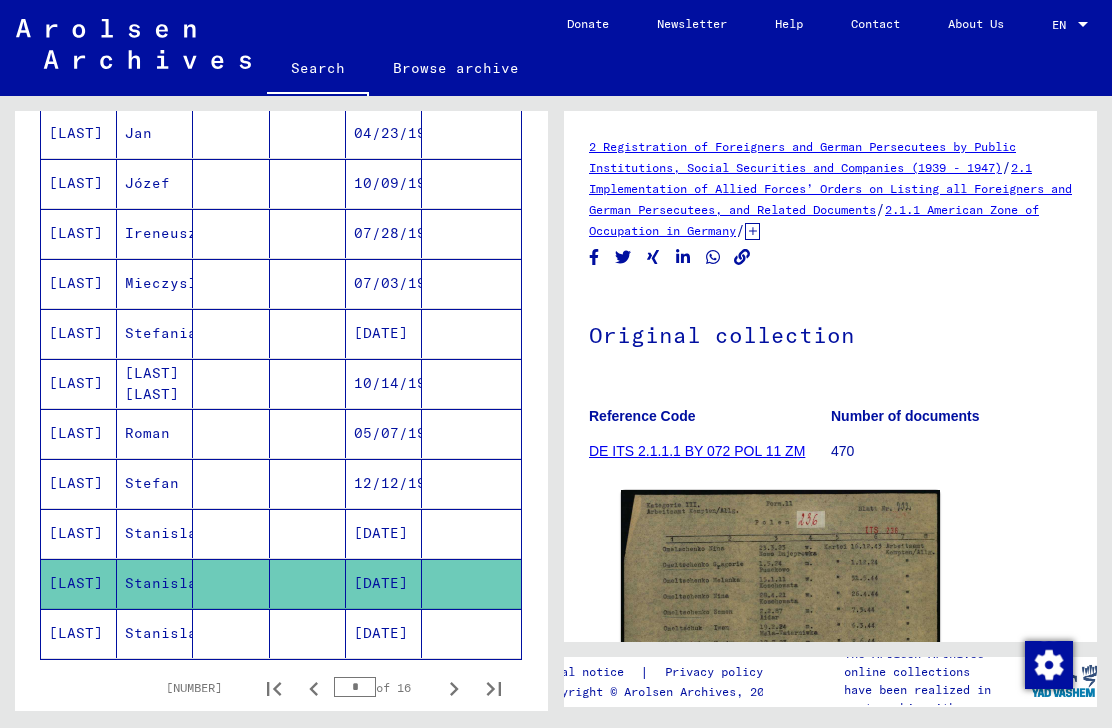 click on "[DATE]" 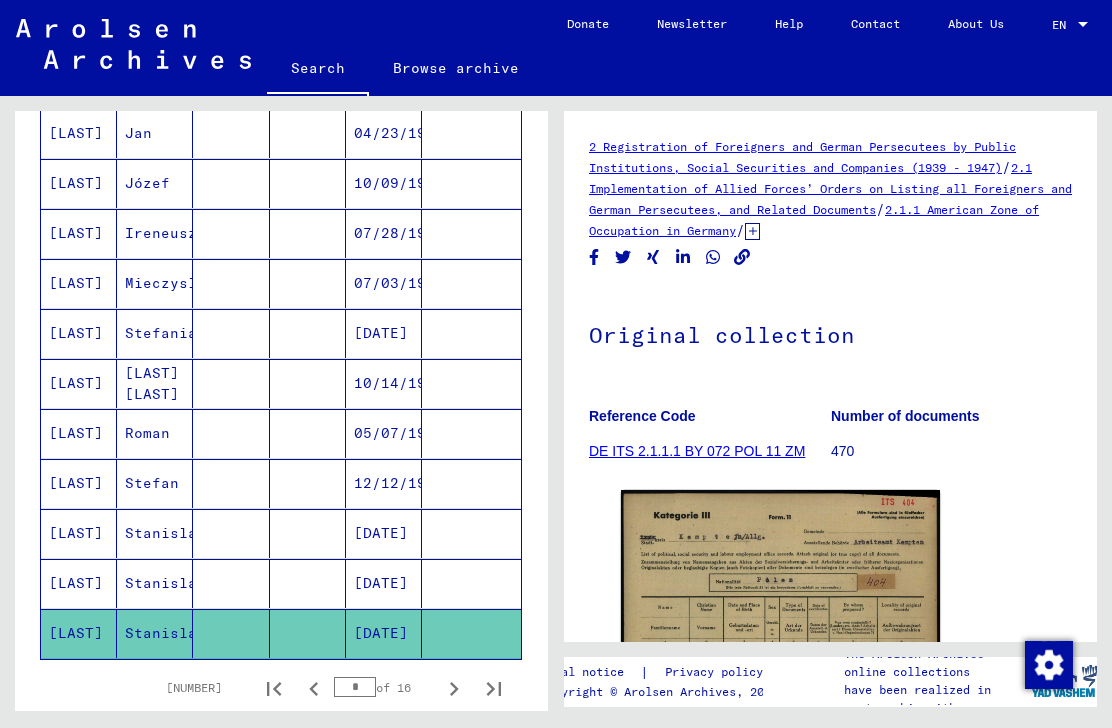 scroll, scrollTop: 0, scrollLeft: 0, axis: both 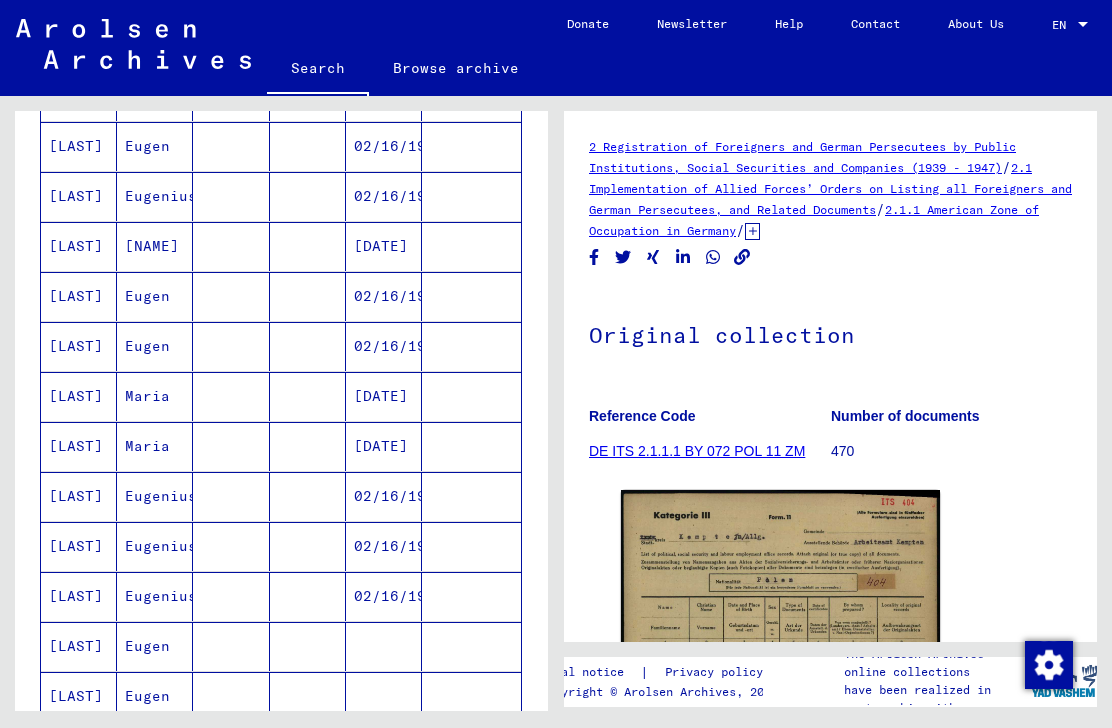 click on "02/16/1919" at bounding box center [384, 546] 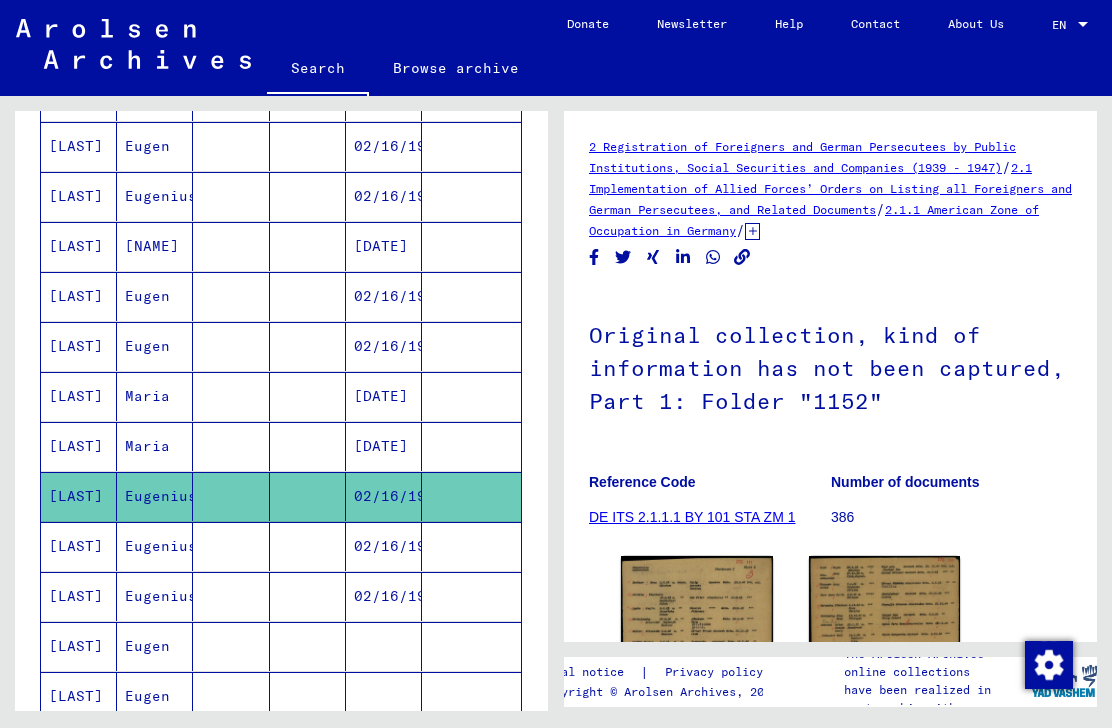 scroll, scrollTop: 0, scrollLeft: 0, axis: both 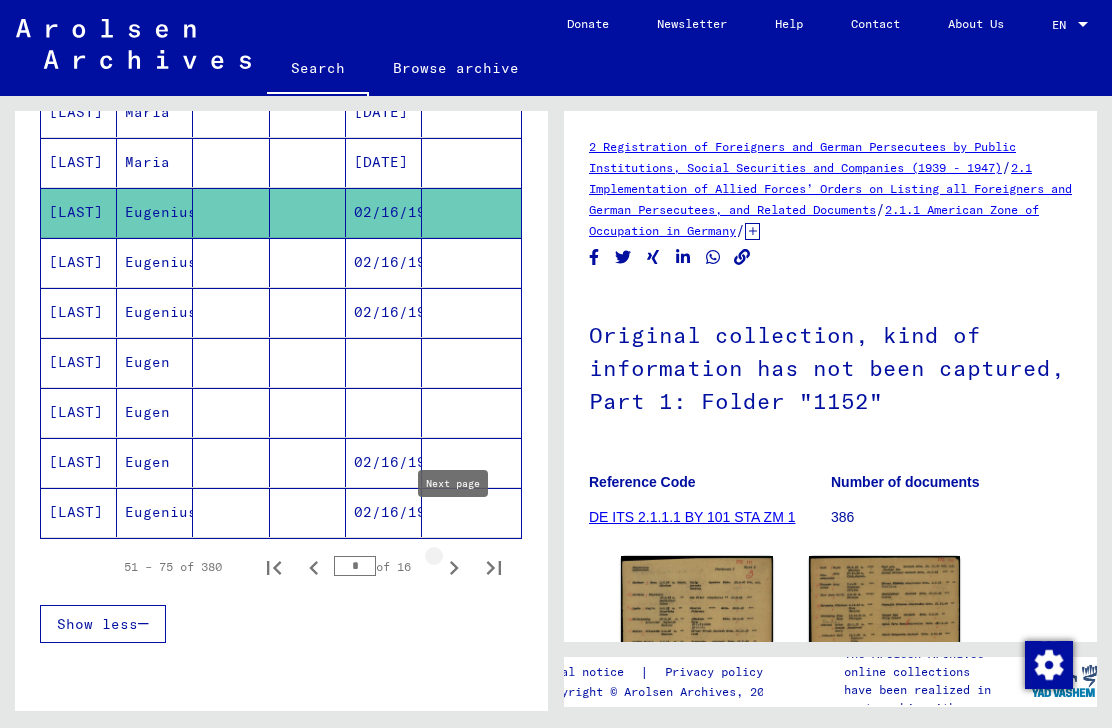 click 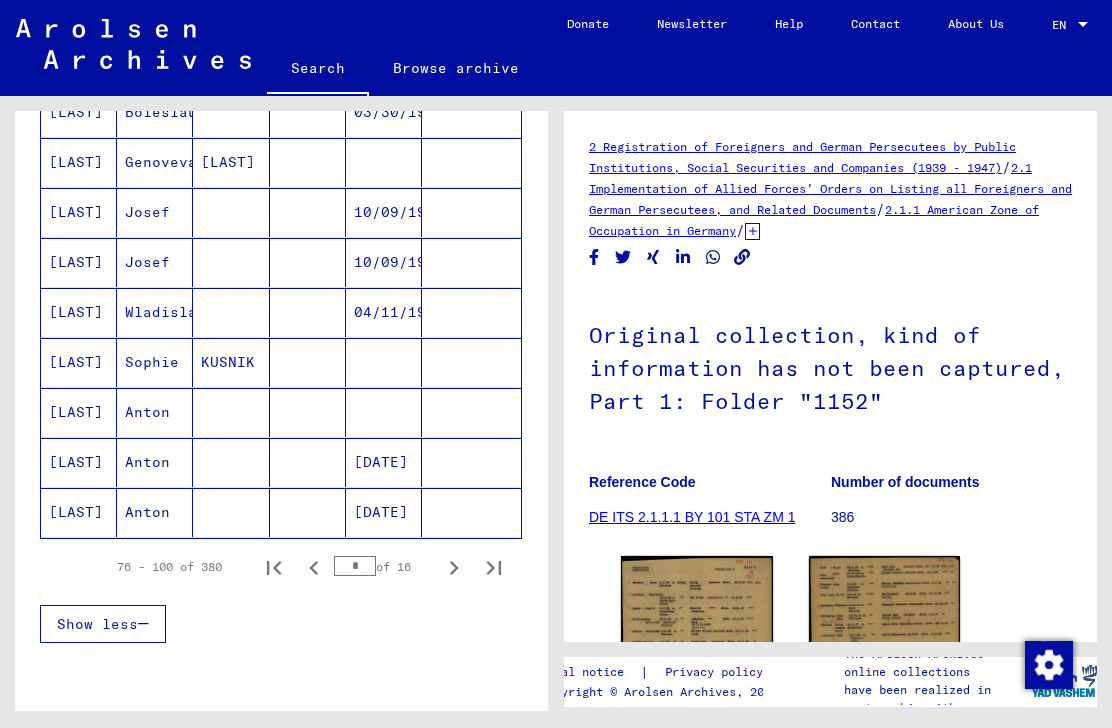 click on "[DATE]" 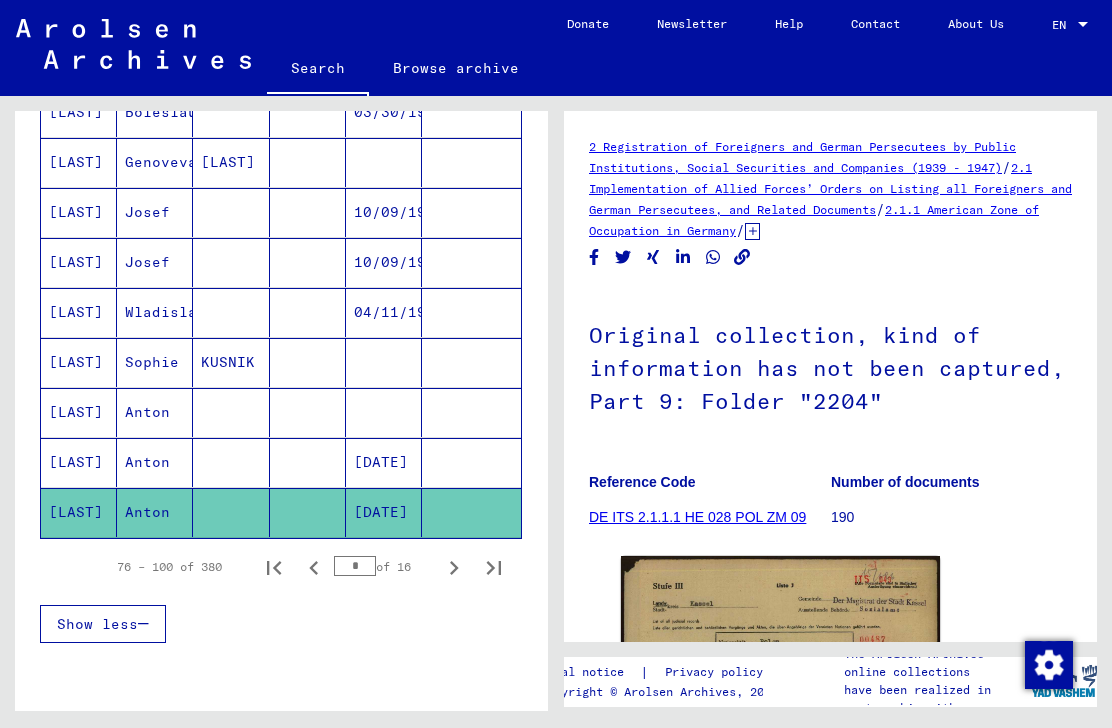scroll, scrollTop: 0, scrollLeft: 0, axis: both 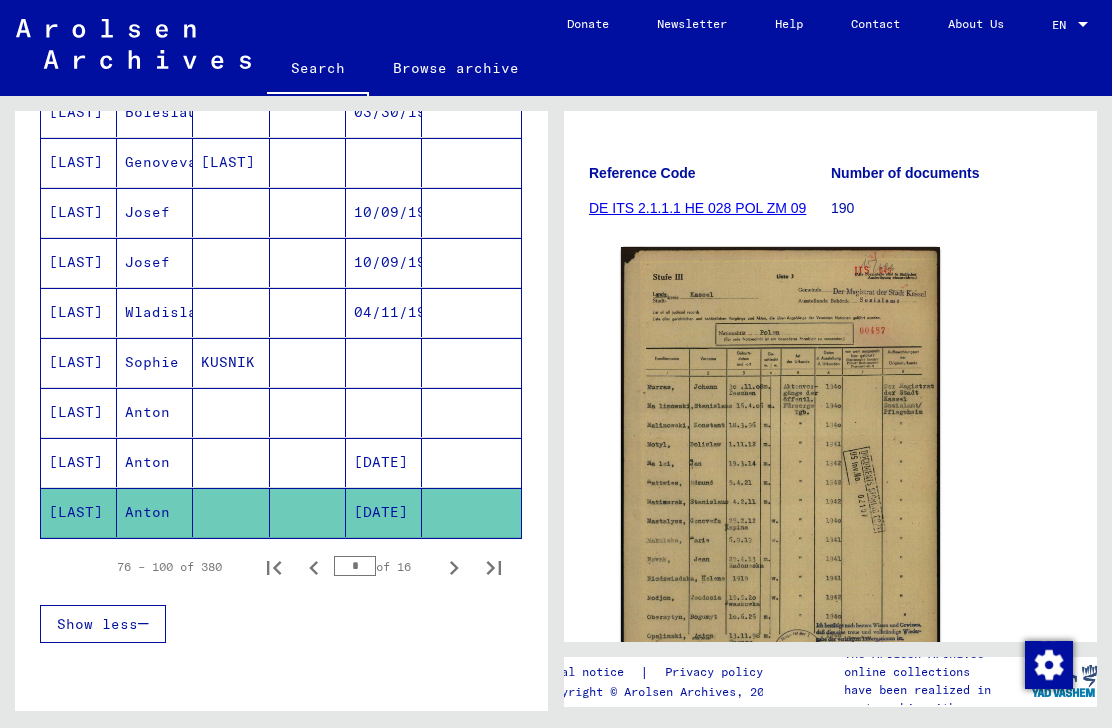 click 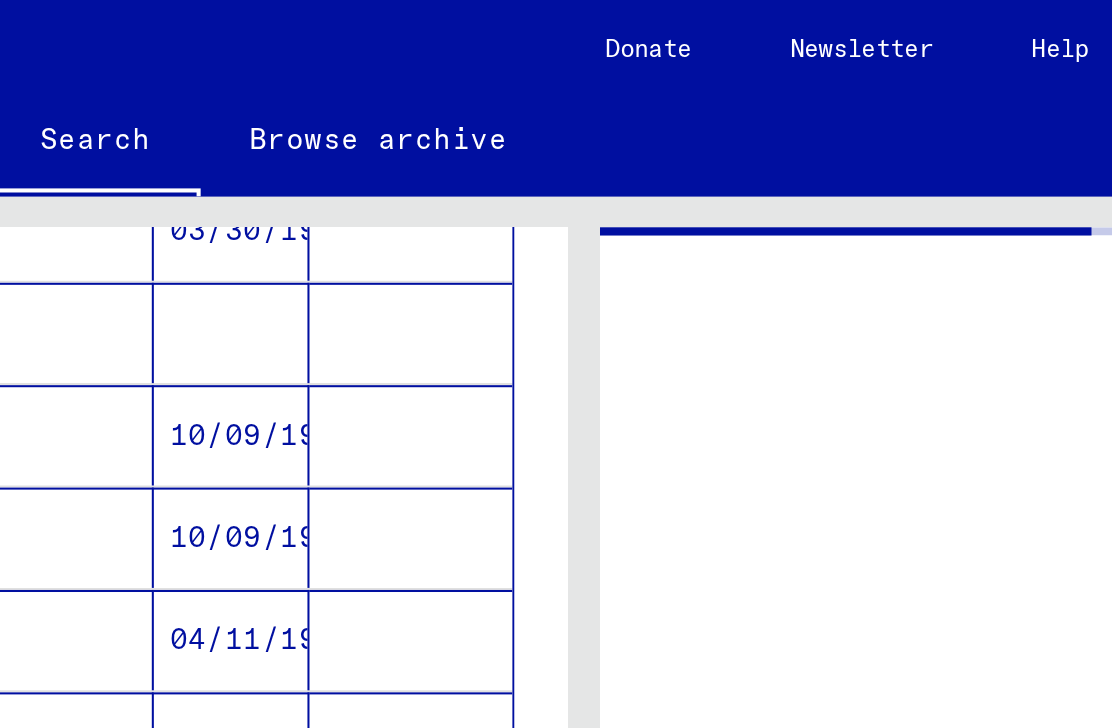 scroll, scrollTop: 0, scrollLeft: 0, axis: both 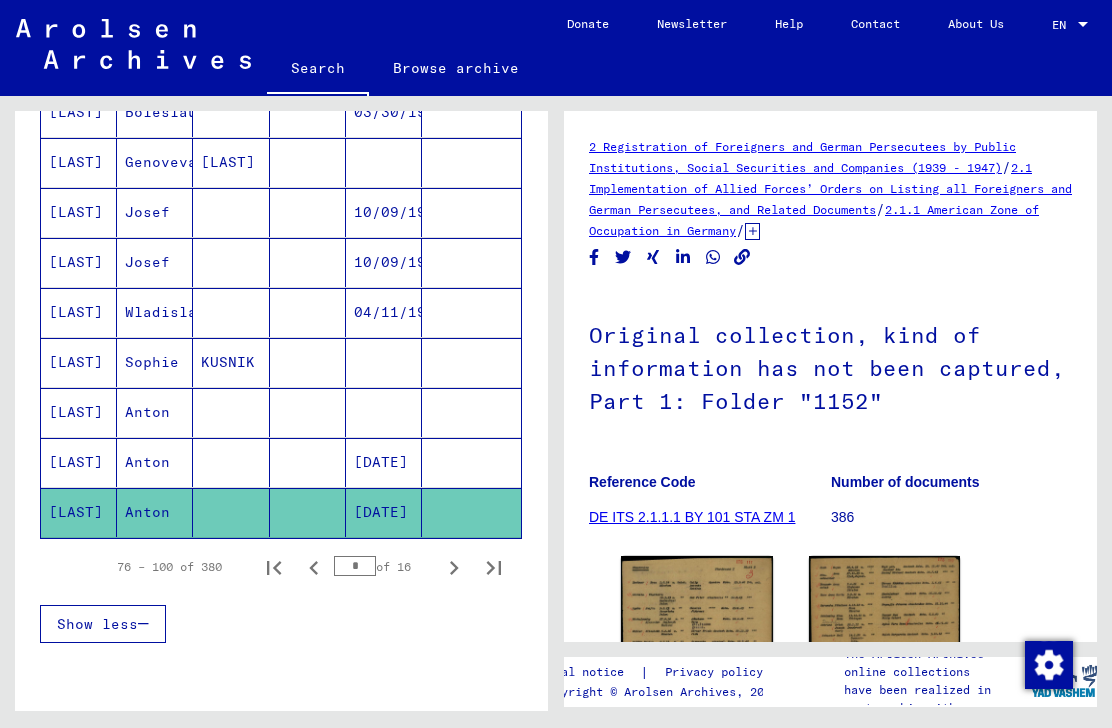 click 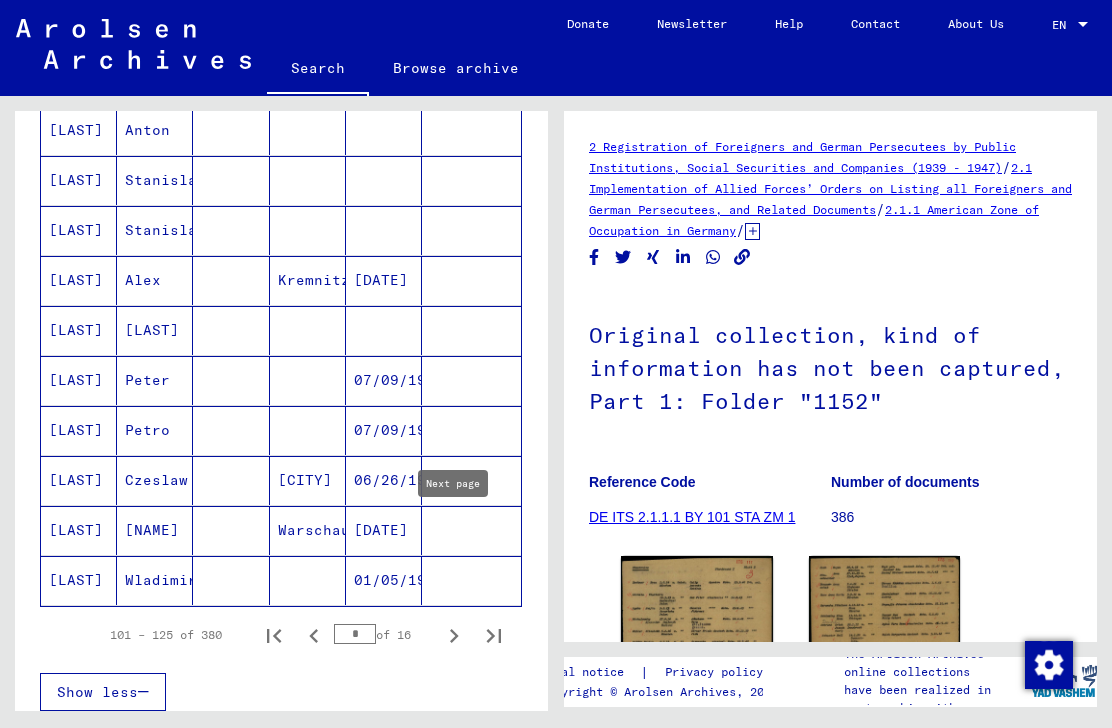 scroll, scrollTop: 1042, scrollLeft: 0, axis: vertical 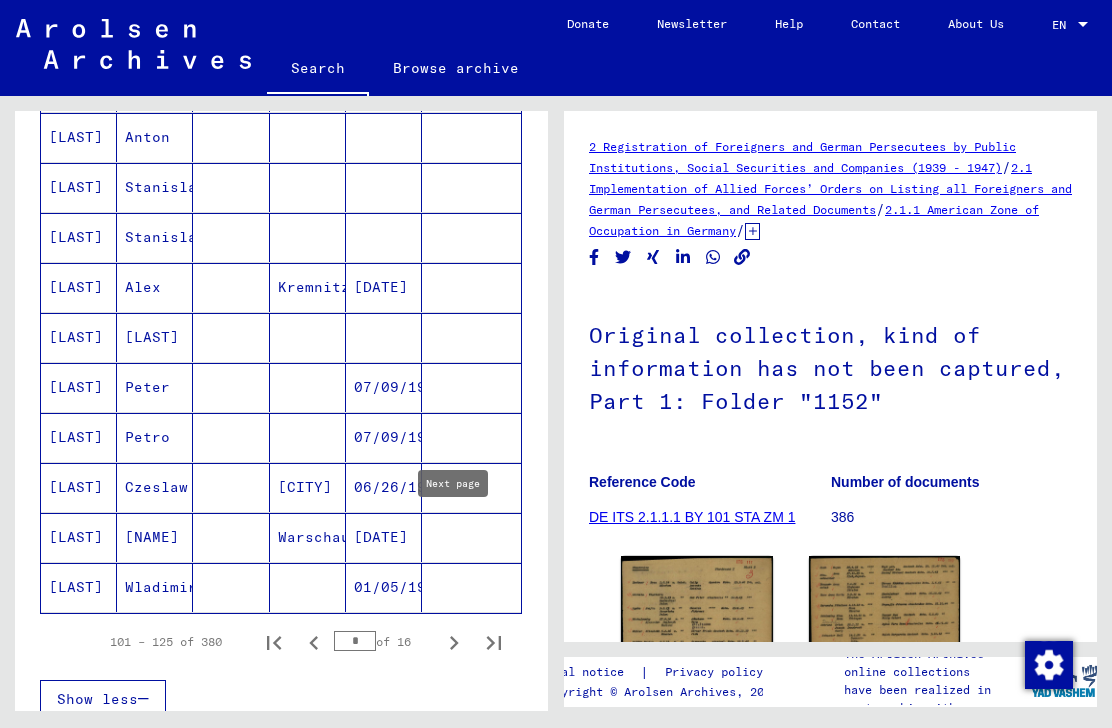 click 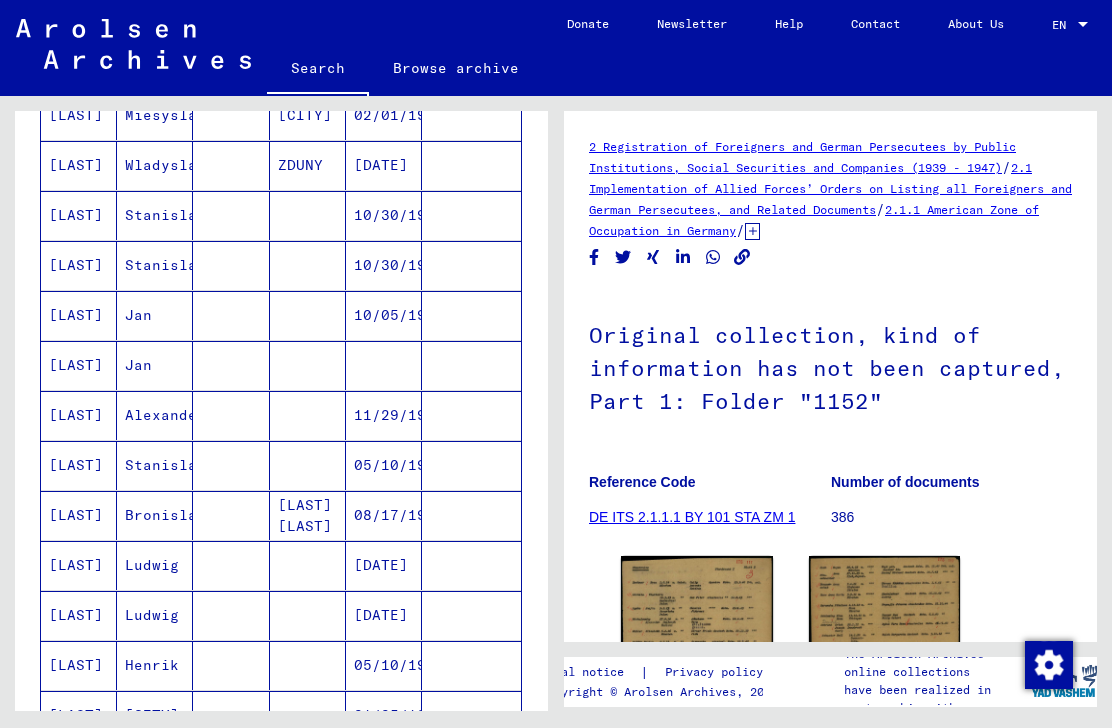 scroll, scrollTop: 602, scrollLeft: 0, axis: vertical 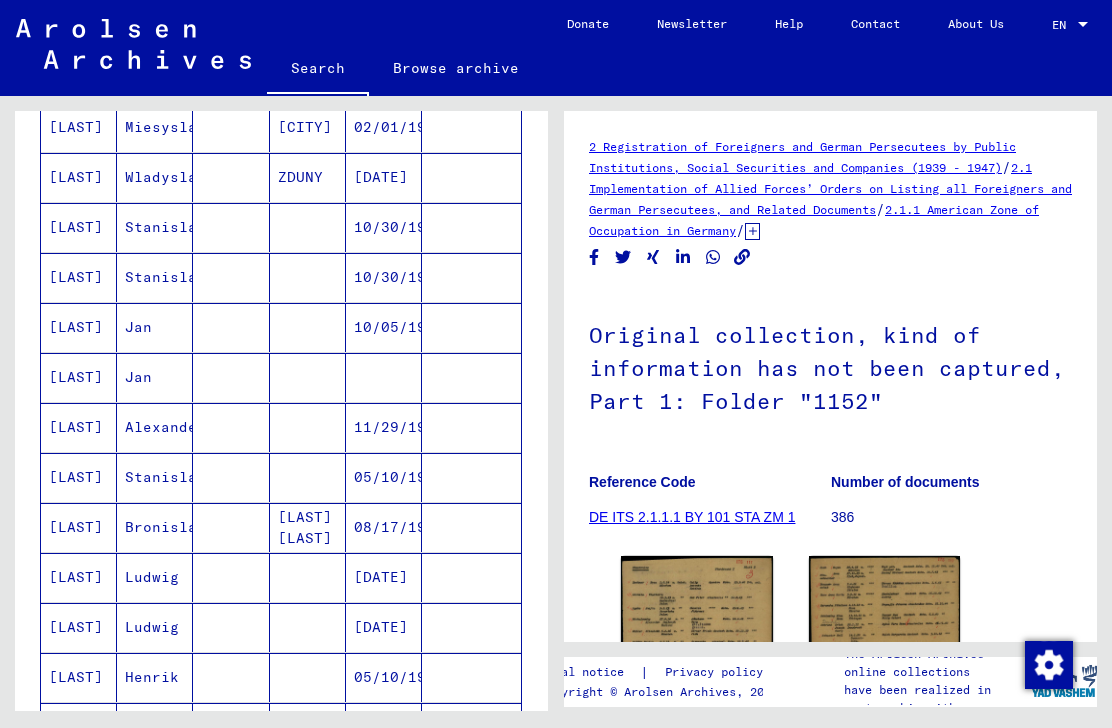 click on "[DATE]" at bounding box center (384, 627) 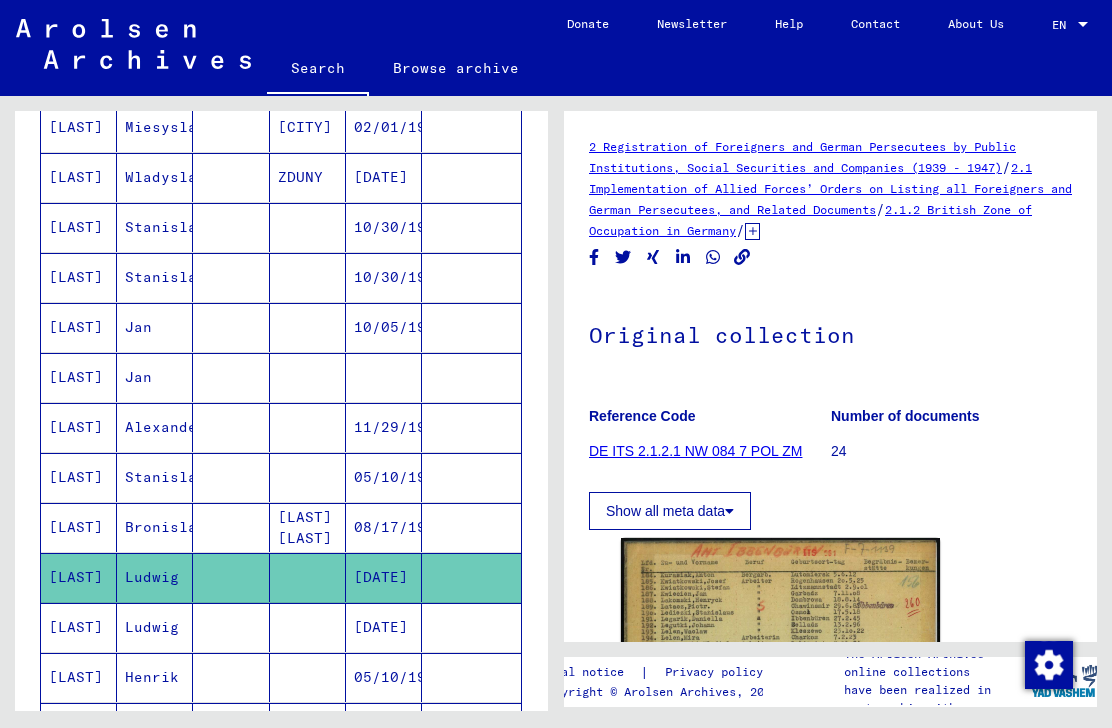 scroll, scrollTop: 0, scrollLeft: 0, axis: both 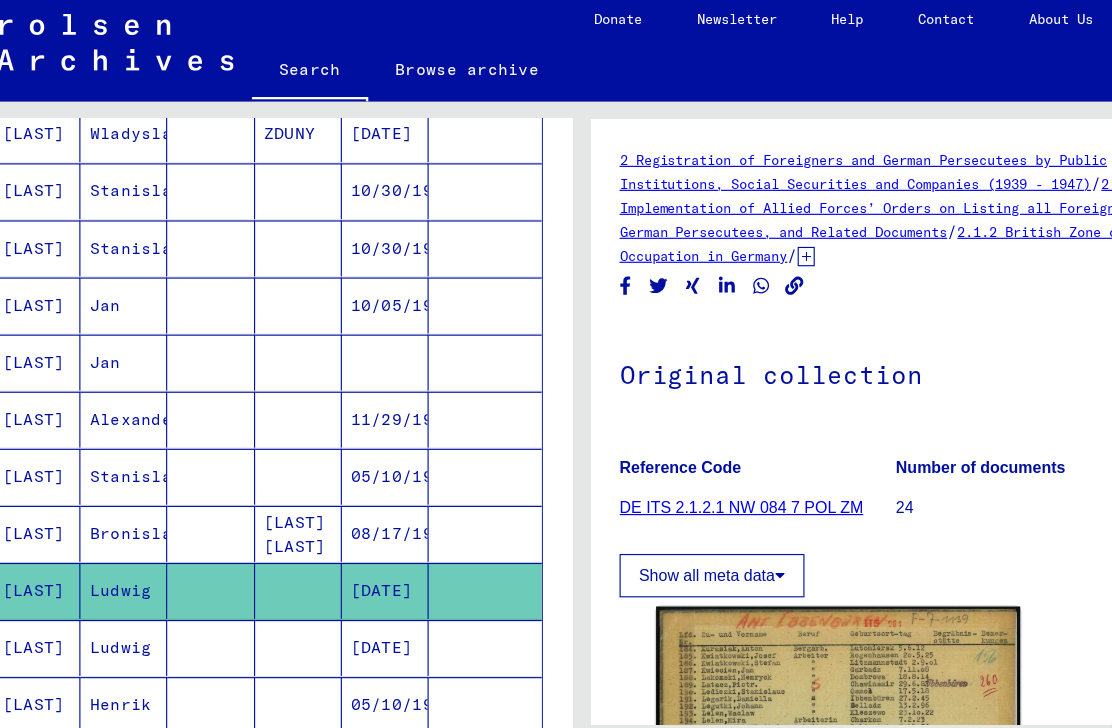 click on "[DATE]" 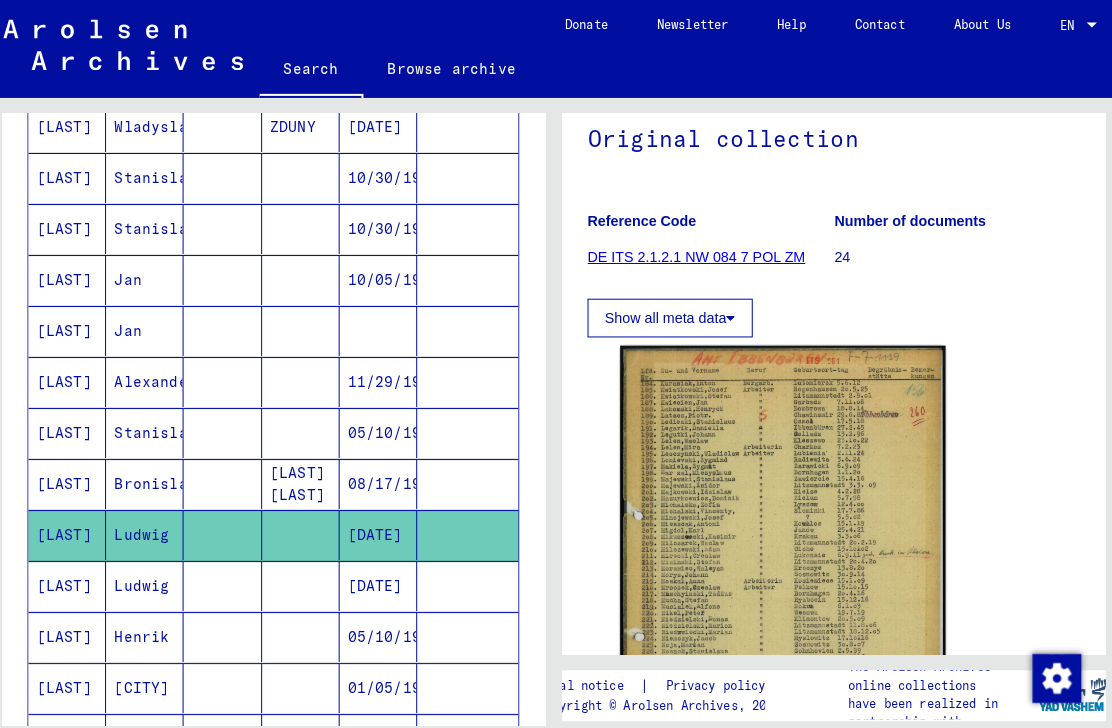 scroll, scrollTop: 203, scrollLeft: 0, axis: vertical 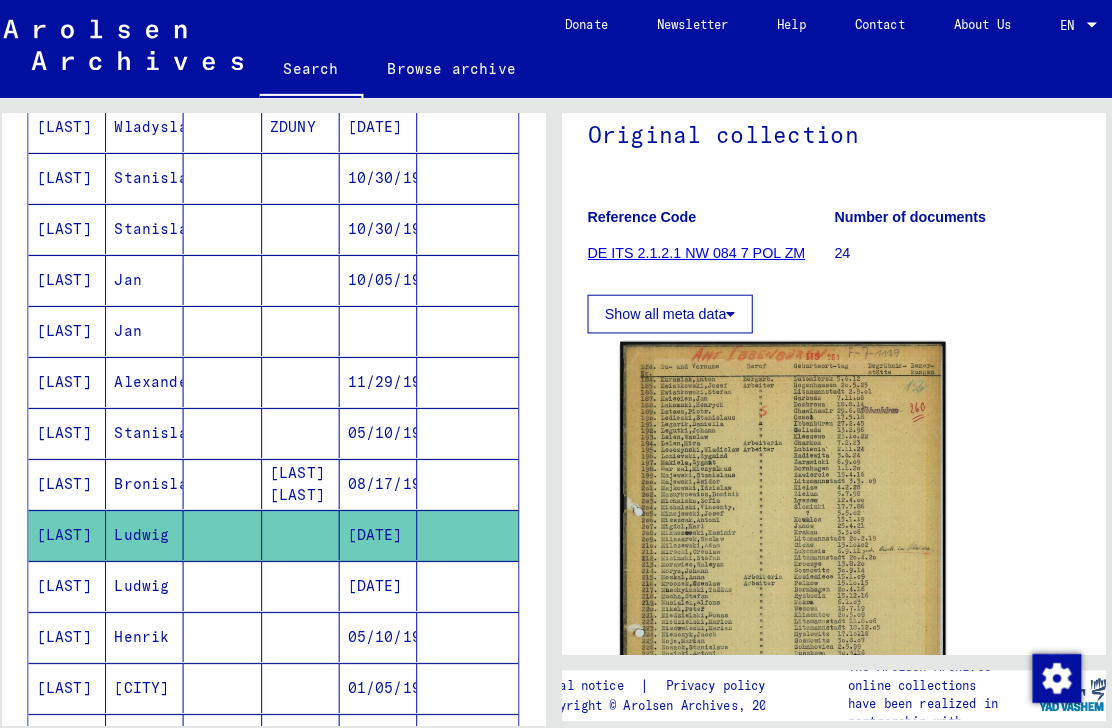 click 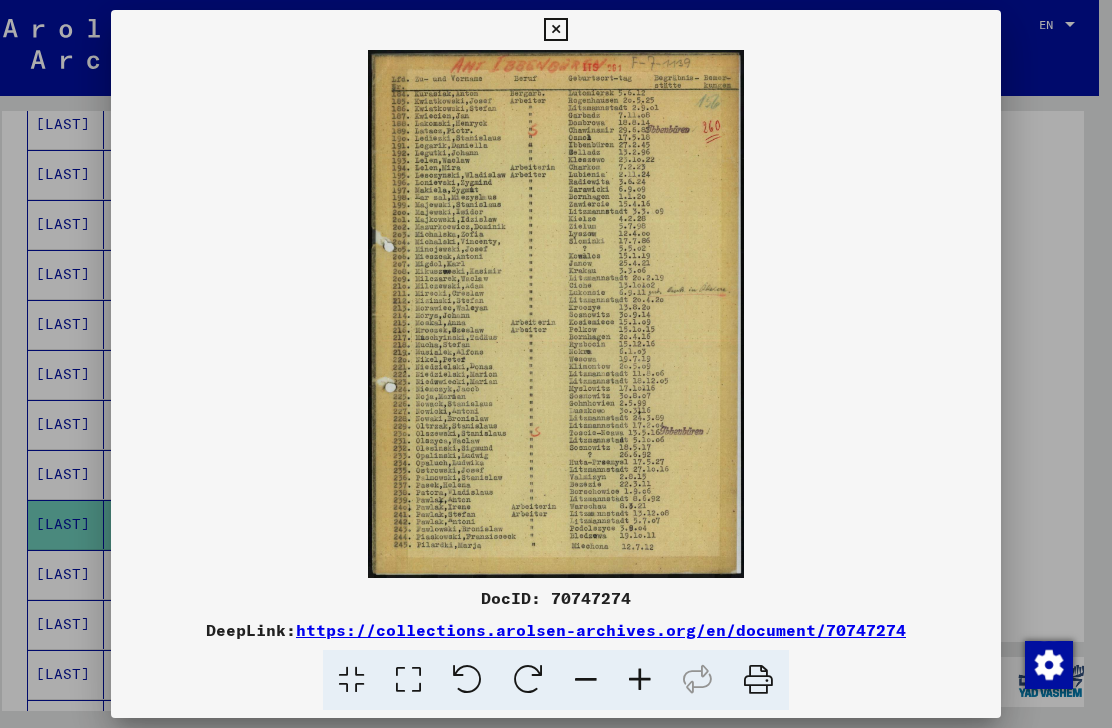 click at bounding box center [555, 30] 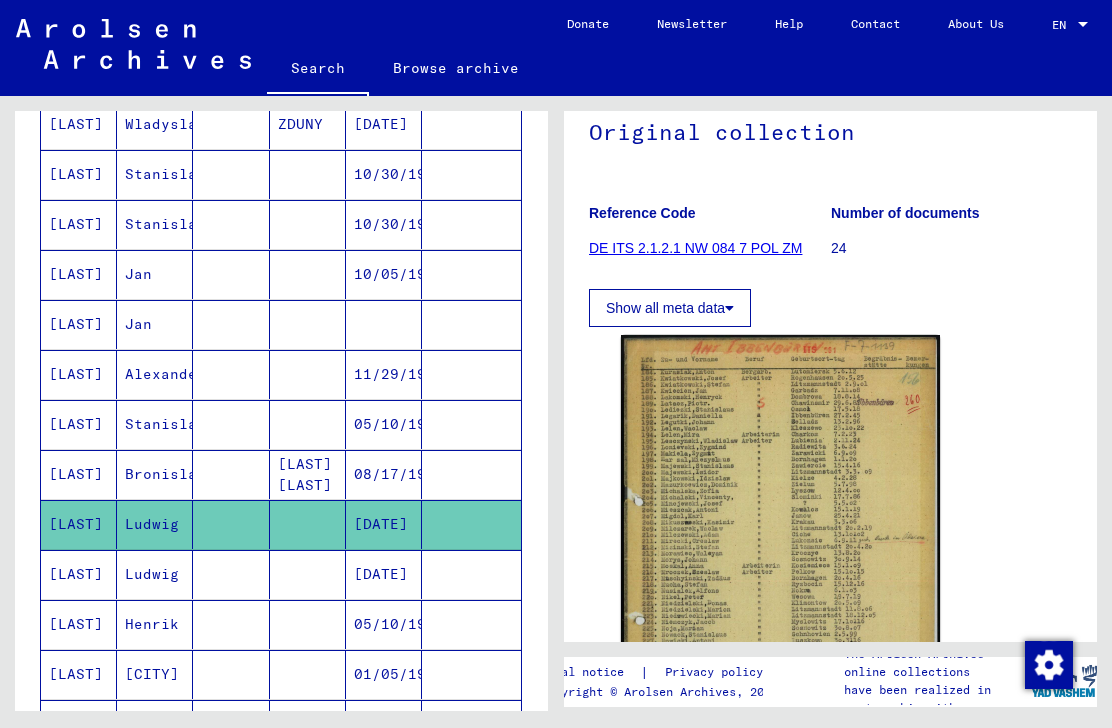 click on "[DATE]" at bounding box center [384, 624] 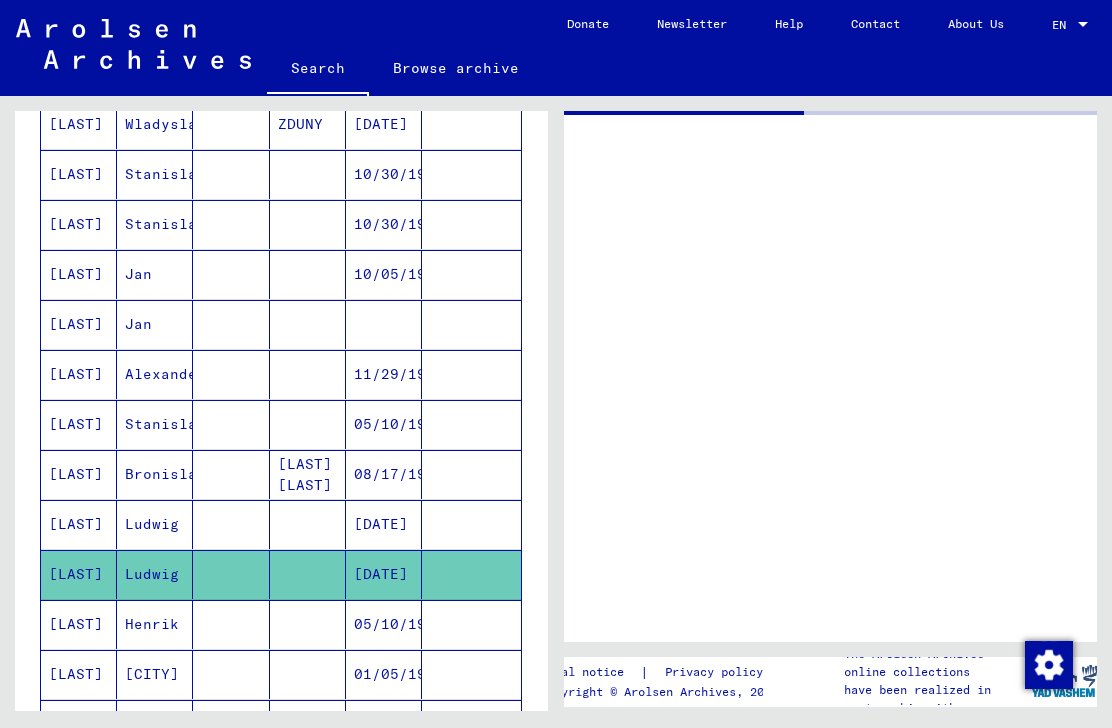 scroll, scrollTop: 0, scrollLeft: 0, axis: both 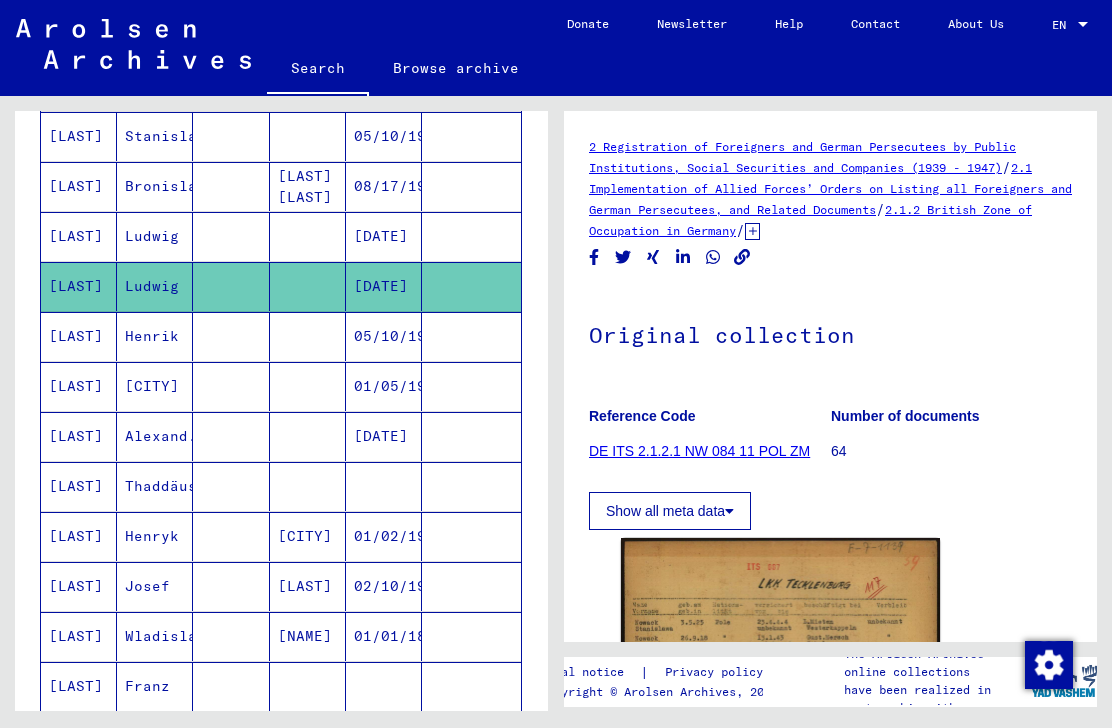 click on "[DATE]" at bounding box center (384, 486) 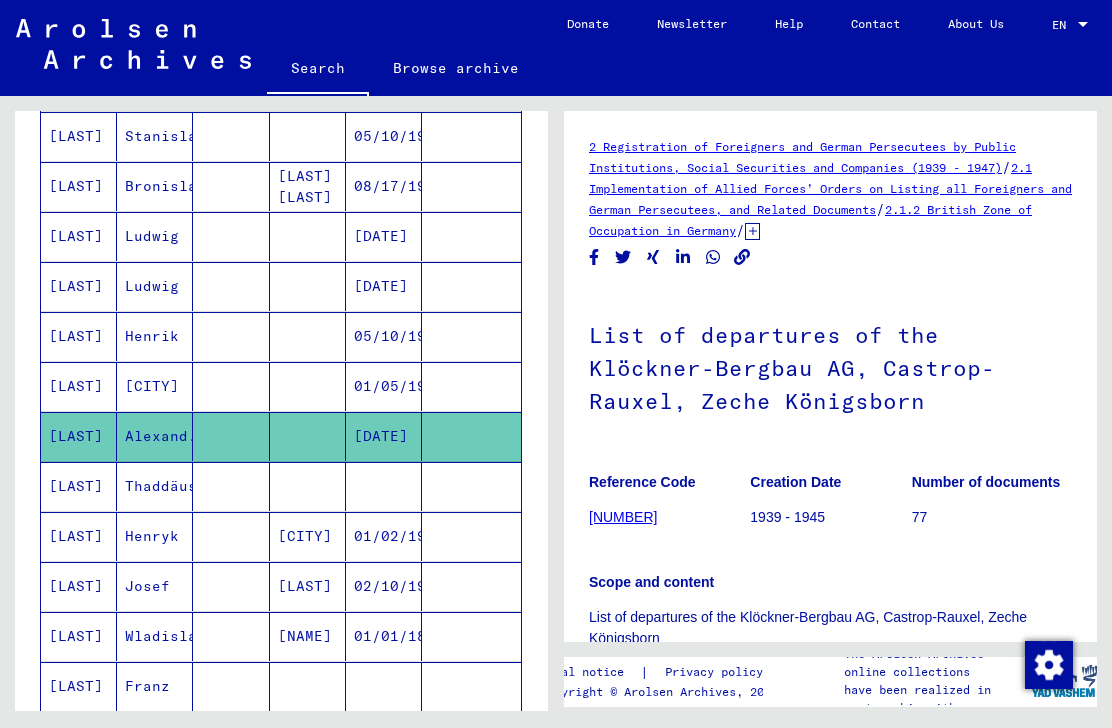 scroll, scrollTop: 0, scrollLeft: 0, axis: both 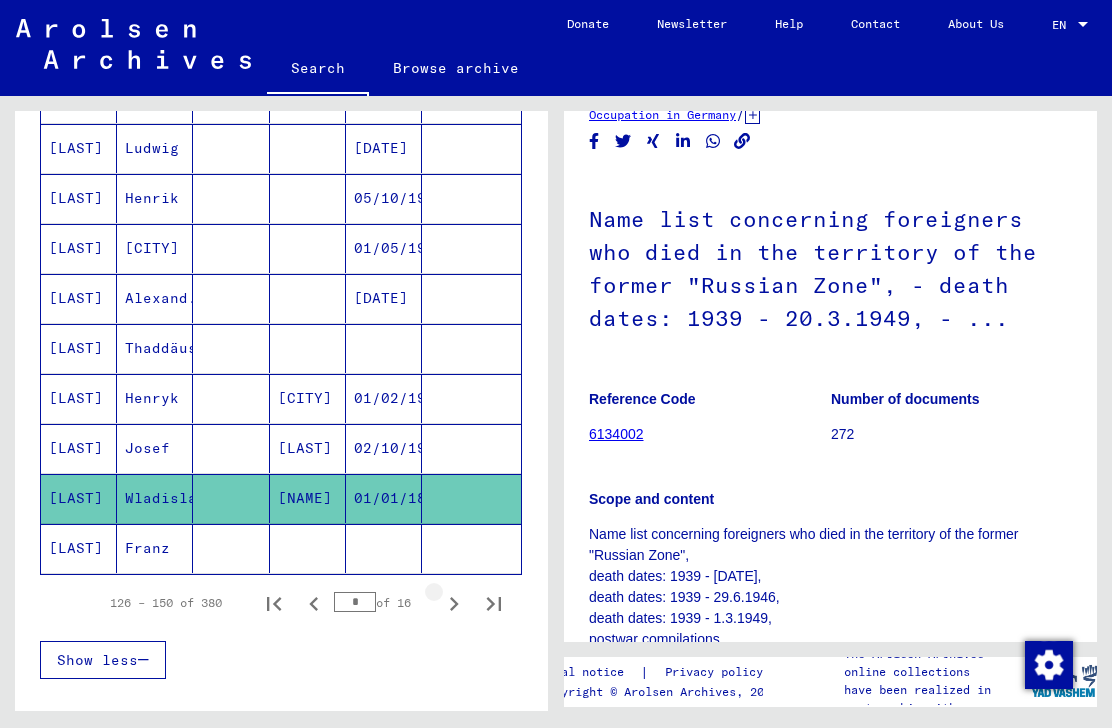 click 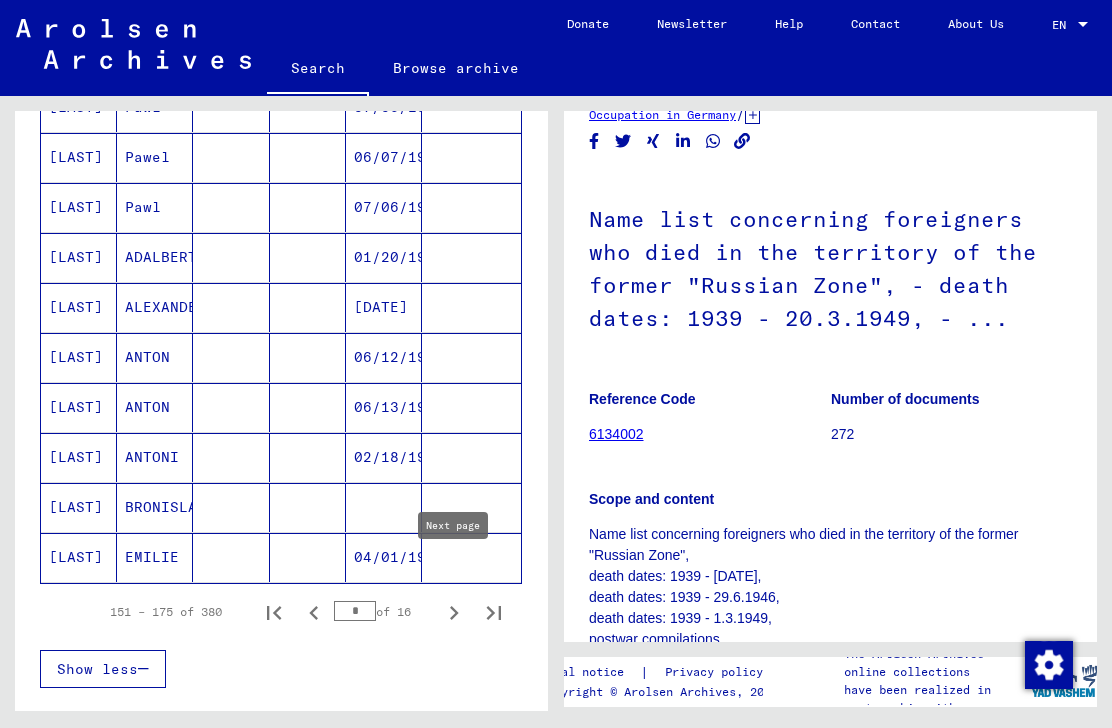 scroll, scrollTop: 1065, scrollLeft: 0, axis: vertical 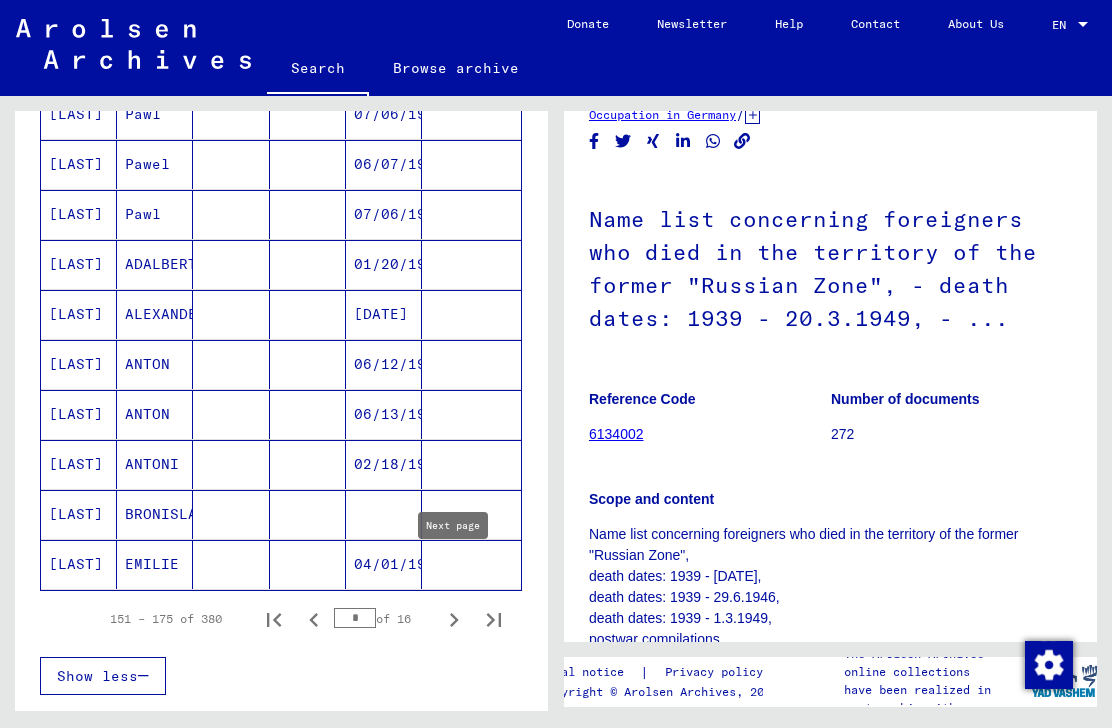 click at bounding box center (454, 619) 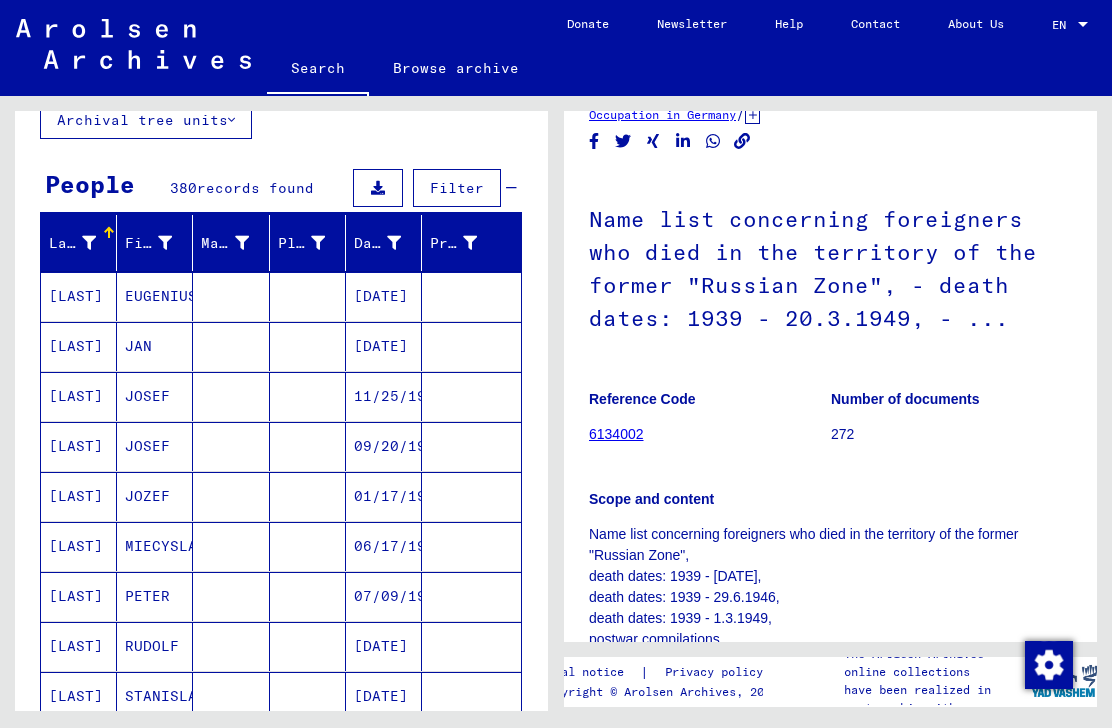 scroll, scrollTop: 132, scrollLeft: 0, axis: vertical 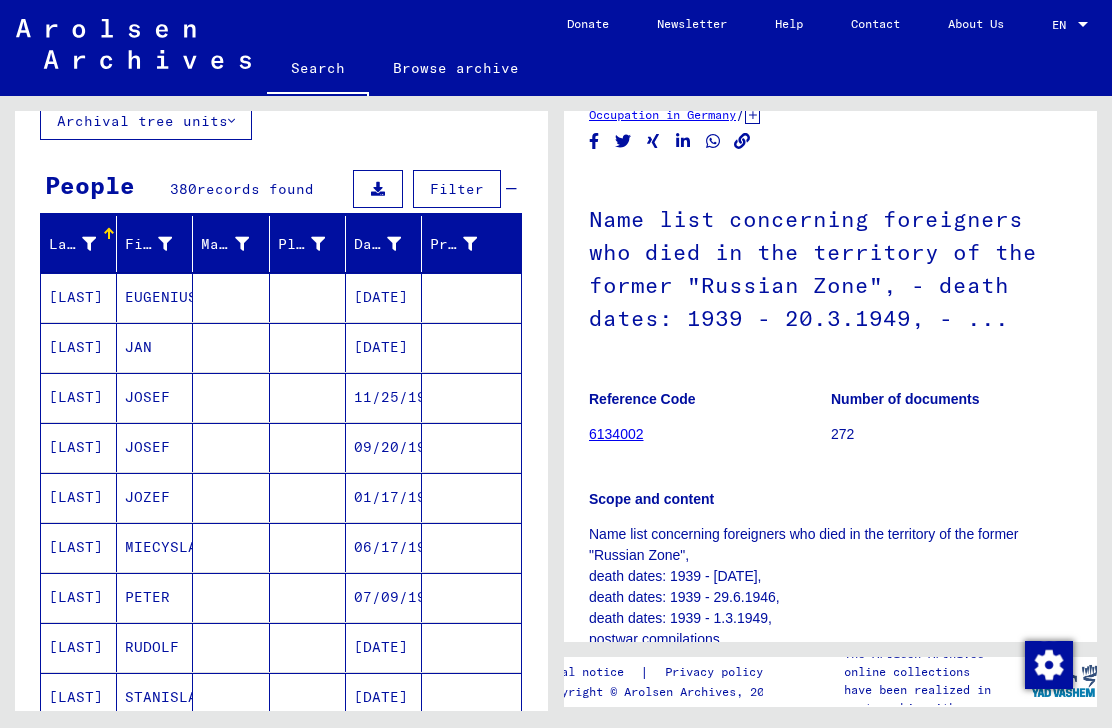 click on "[DATE]" at bounding box center [384, 397] 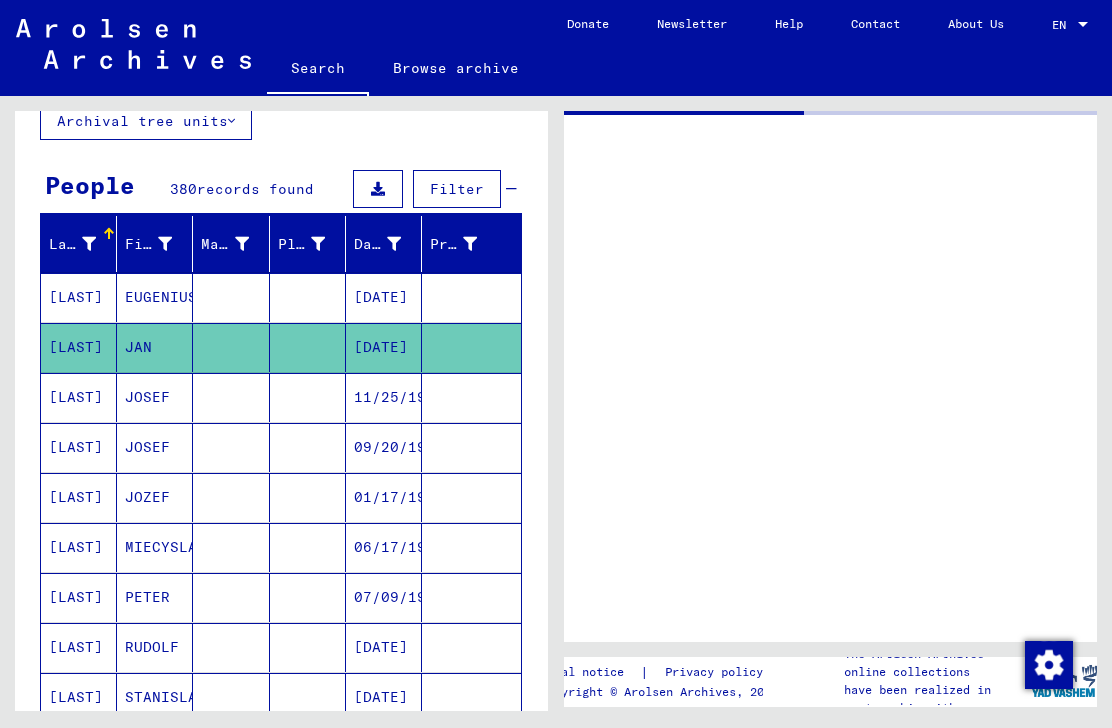 scroll, scrollTop: 0, scrollLeft: 0, axis: both 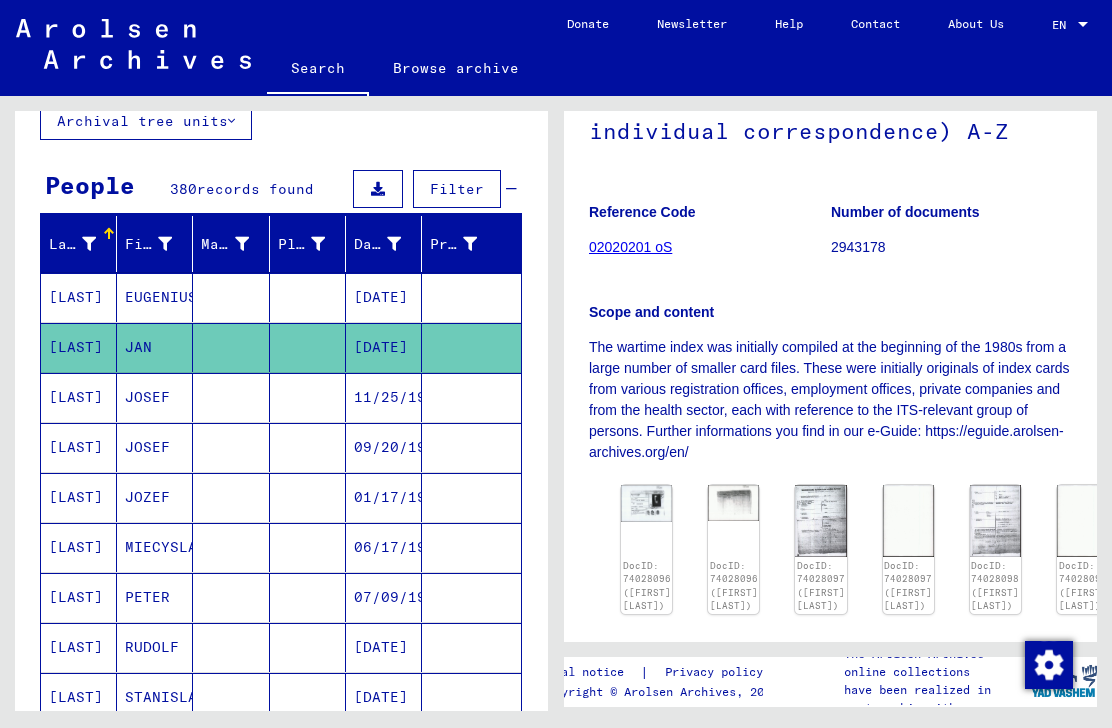 click on "DocID: 74028096 ([FIRST] [LAST])" 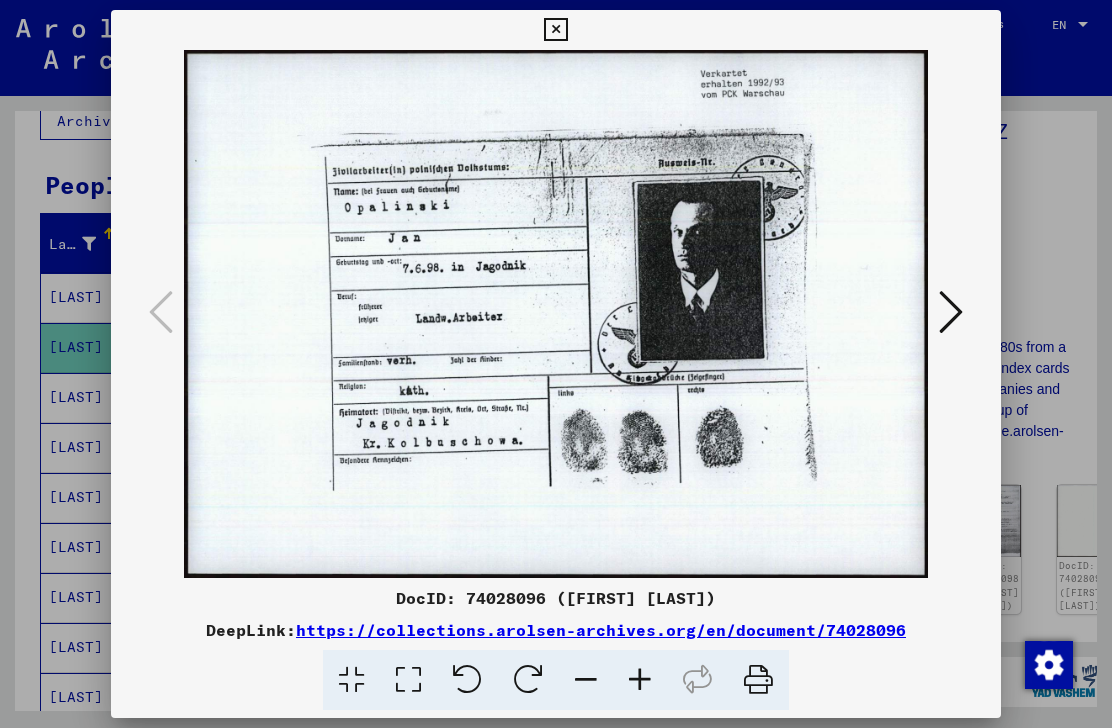 click at bounding box center [555, 30] 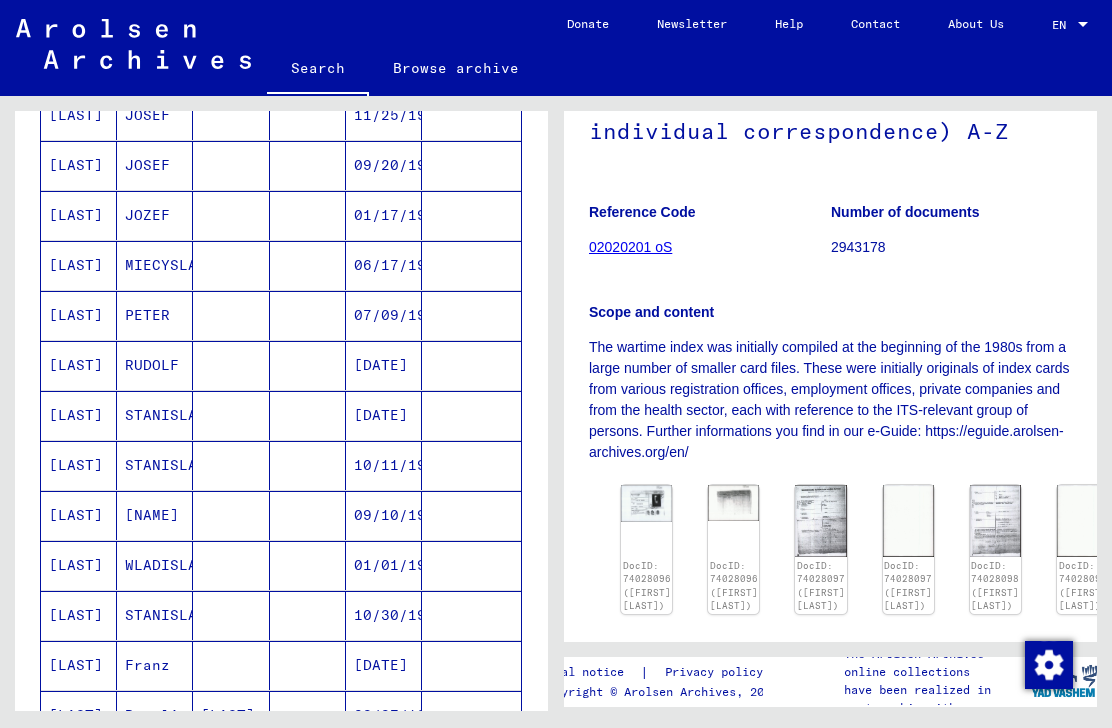 scroll, scrollTop: 441, scrollLeft: 0, axis: vertical 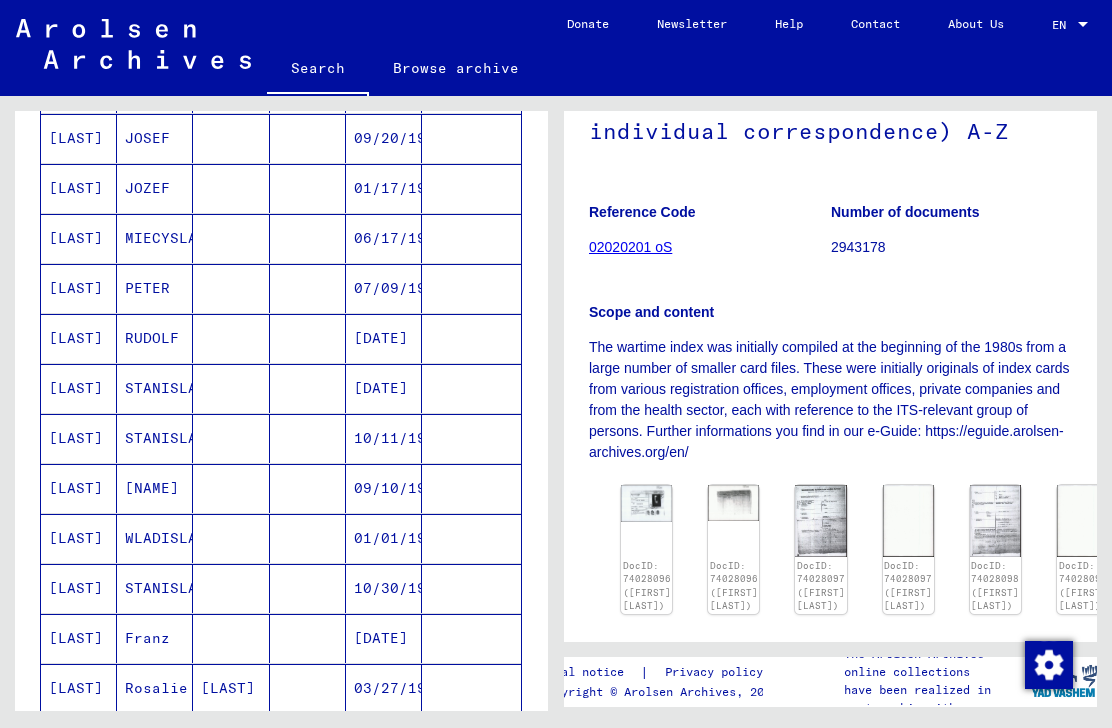 click on "[DATE]" at bounding box center [384, 438] 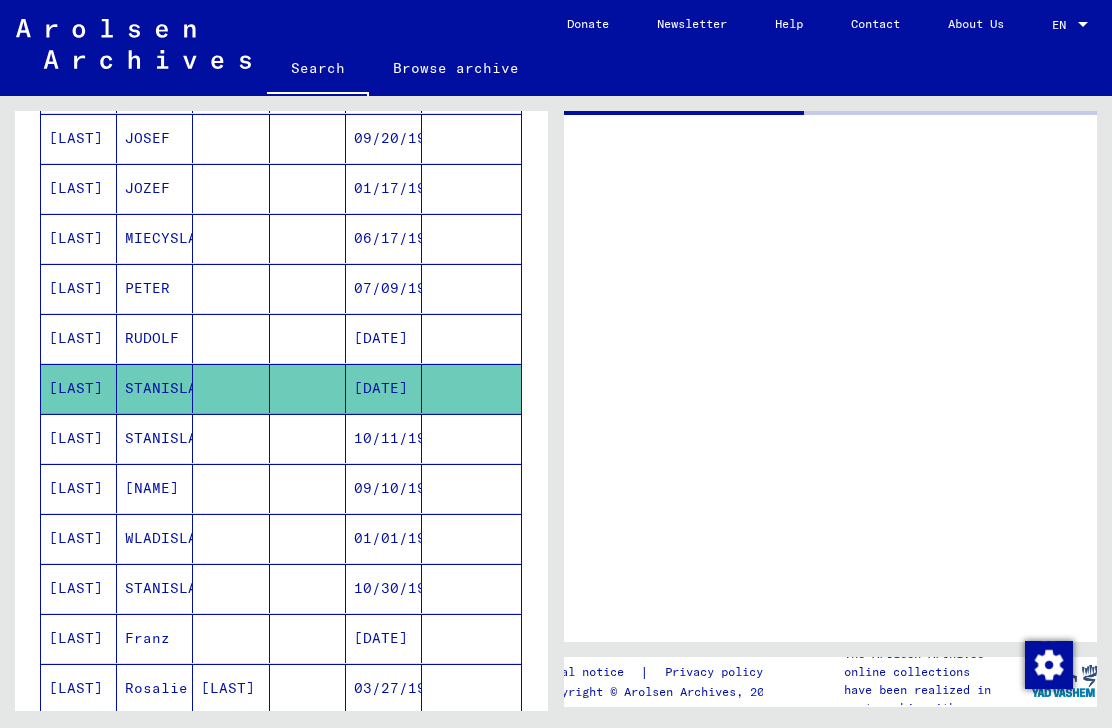 scroll, scrollTop: 0, scrollLeft: 0, axis: both 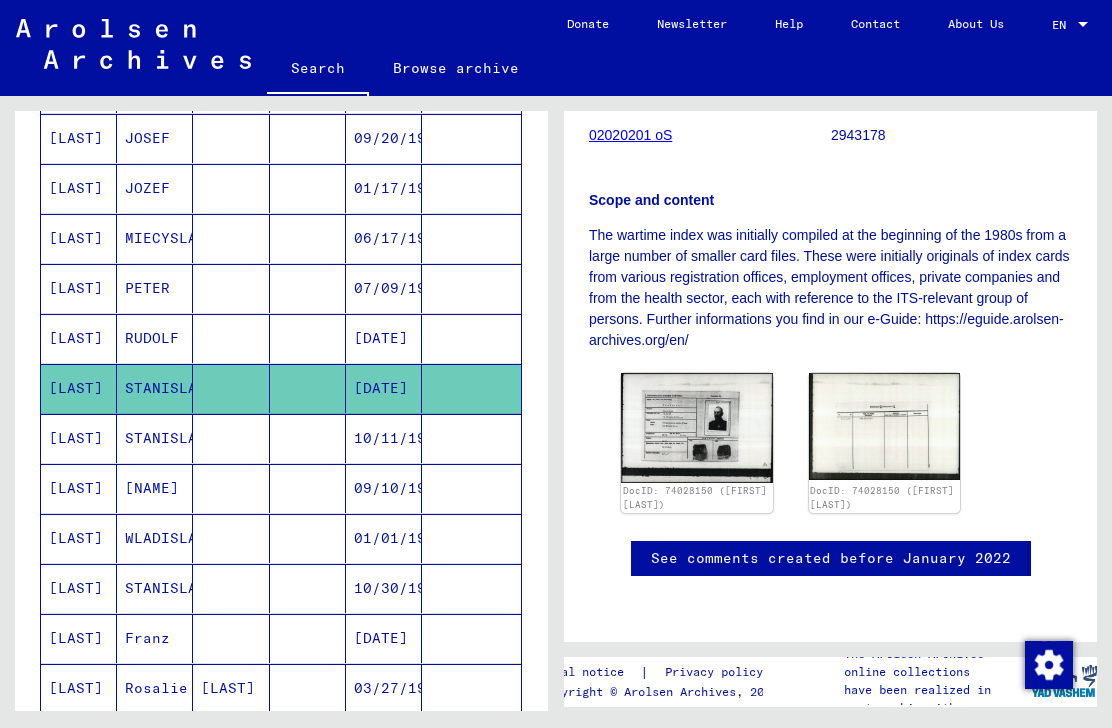 click 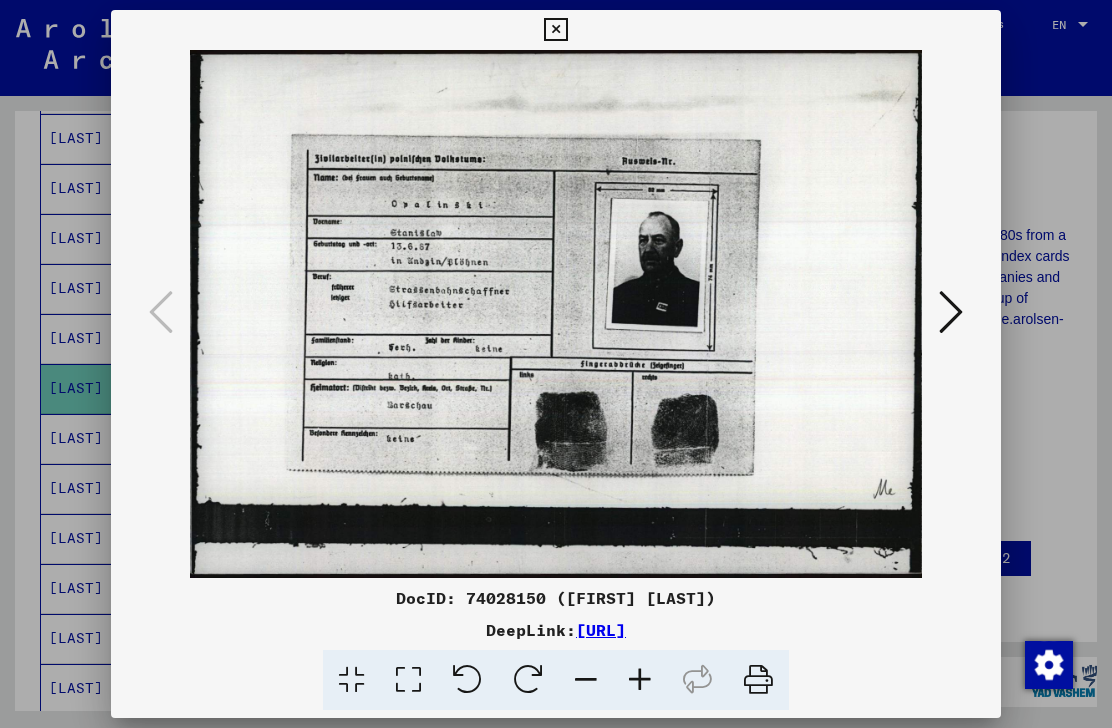 click at bounding box center [951, 312] 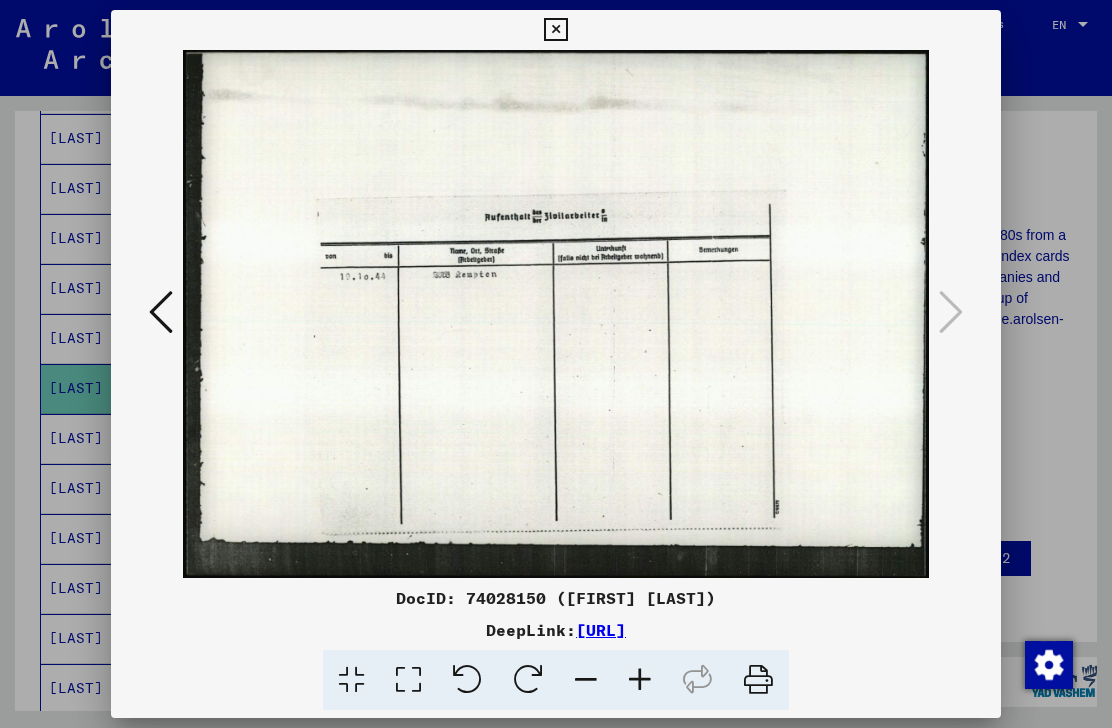 click at bounding box center [556, 314] 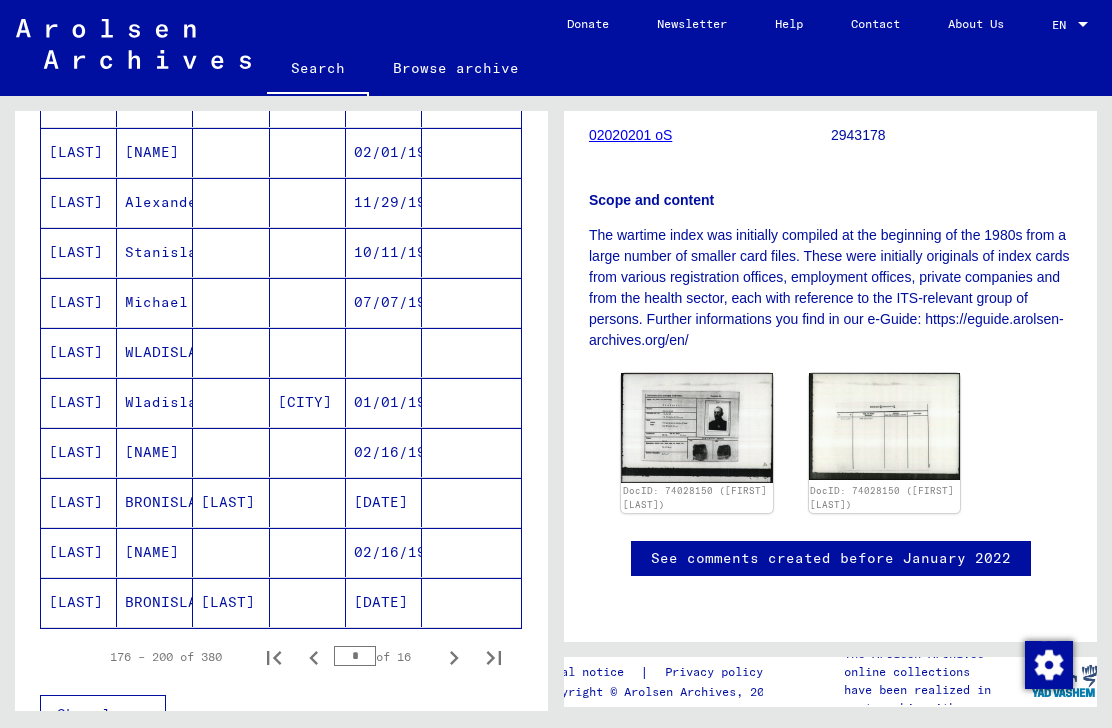 scroll, scrollTop: 1028, scrollLeft: 0, axis: vertical 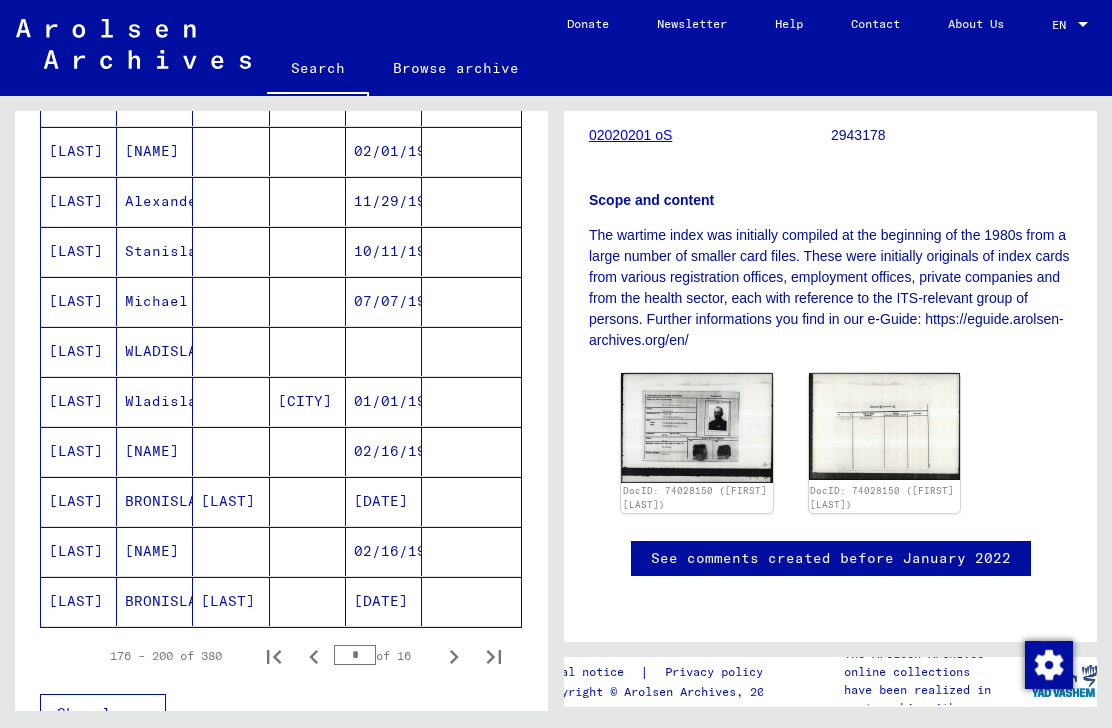 click at bounding box center [454, 656] 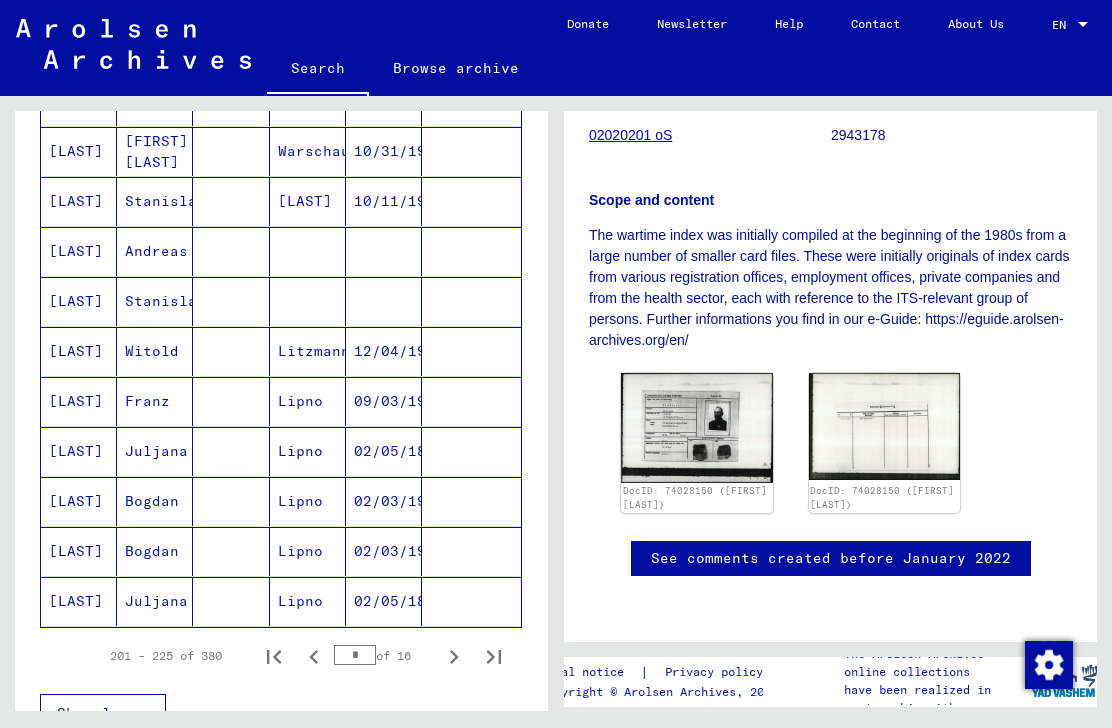 click on "02/05/1897" 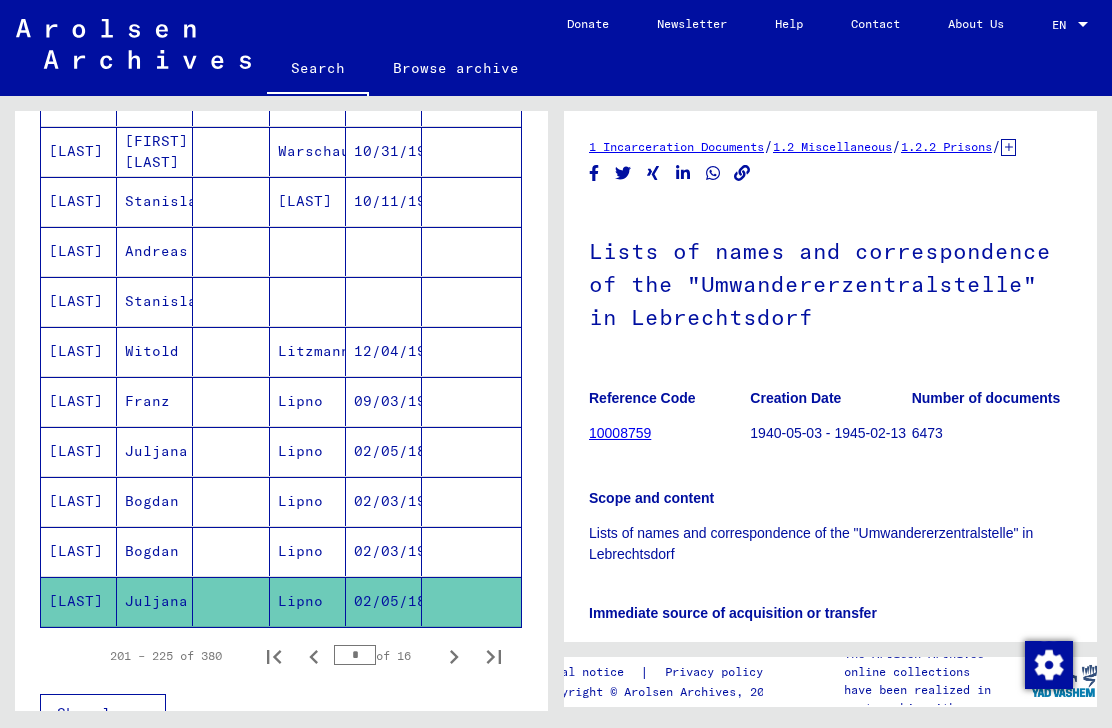 scroll, scrollTop: 0, scrollLeft: 0, axis: both 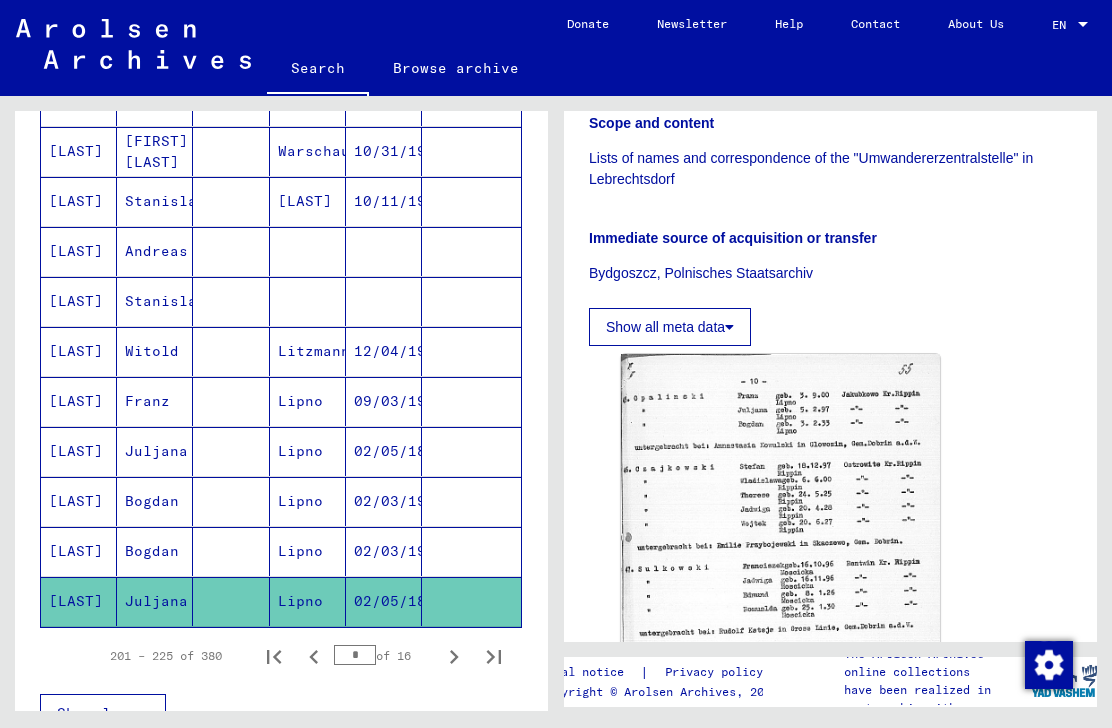 click 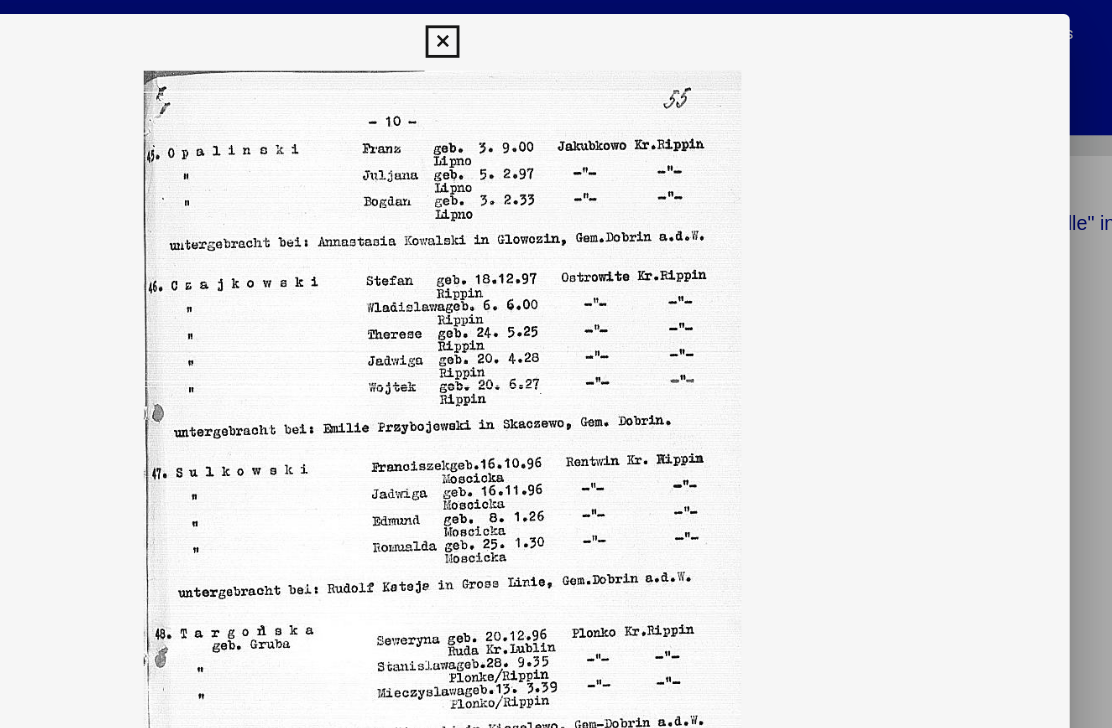 click at bounding box center [555, 30] 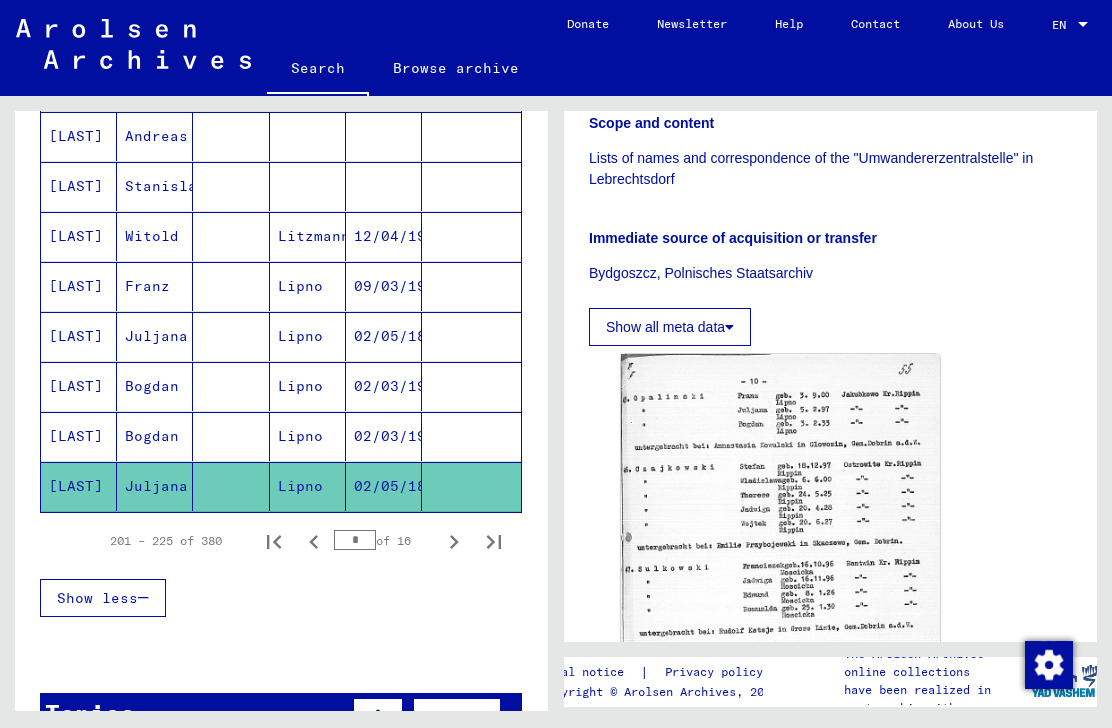 scroll, scrollTop: 1142, scrollLeft: 0, axis: vertical 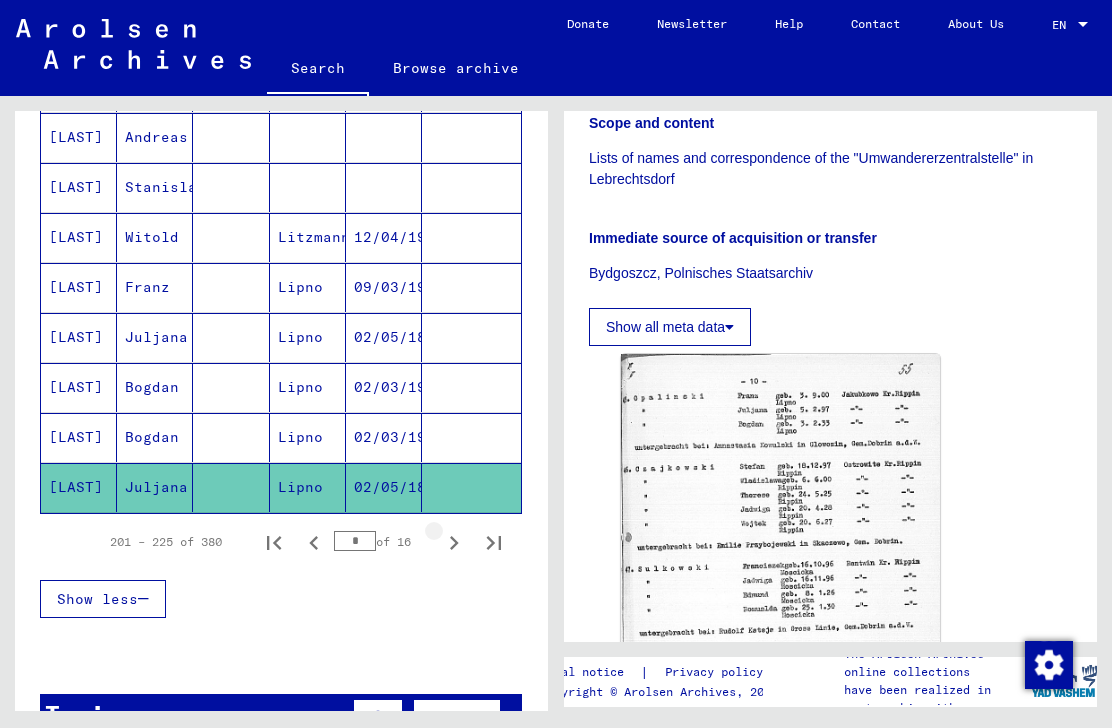 click 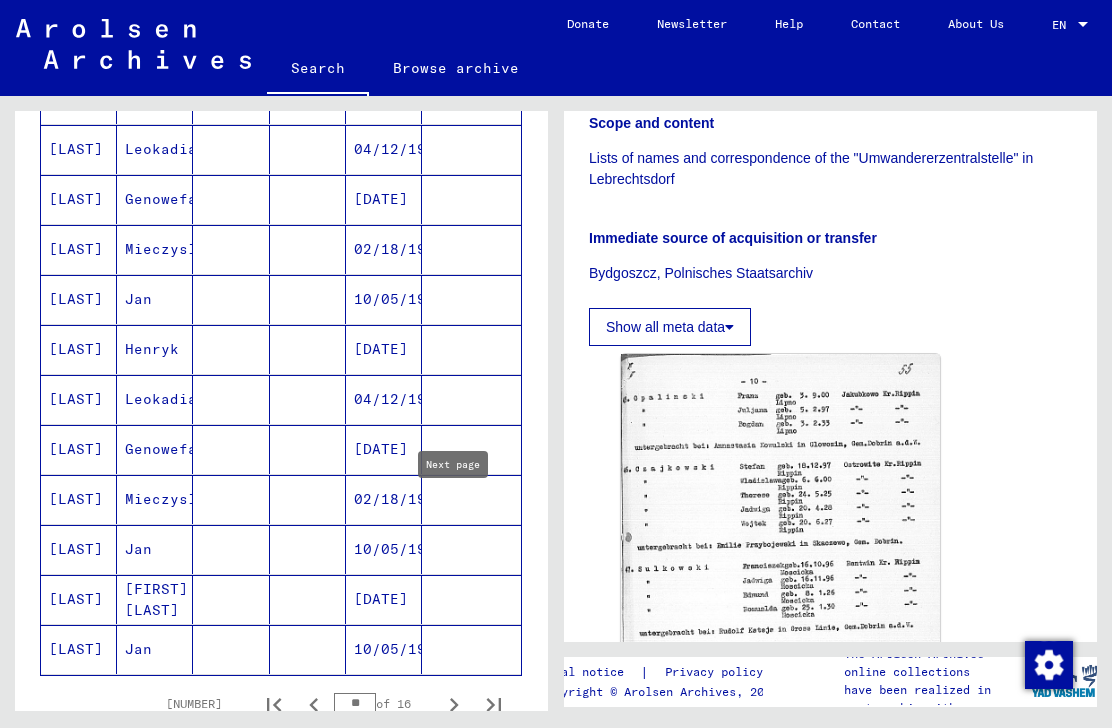 scroll, scrollTop: 979, scrollLeft: 0, axis: vertical 